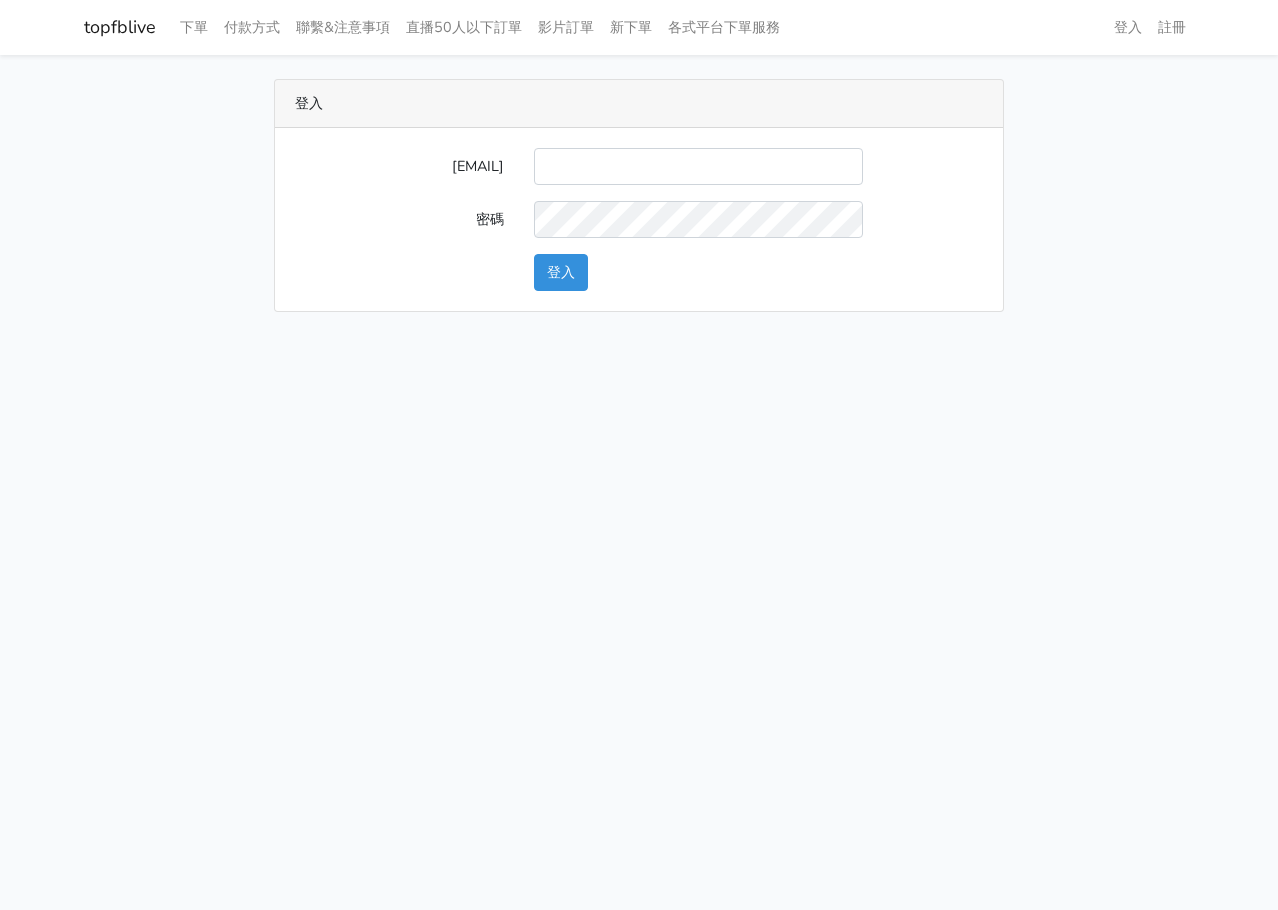 scroll, scrollTop: 0, scrollLeft: 0, axis: both 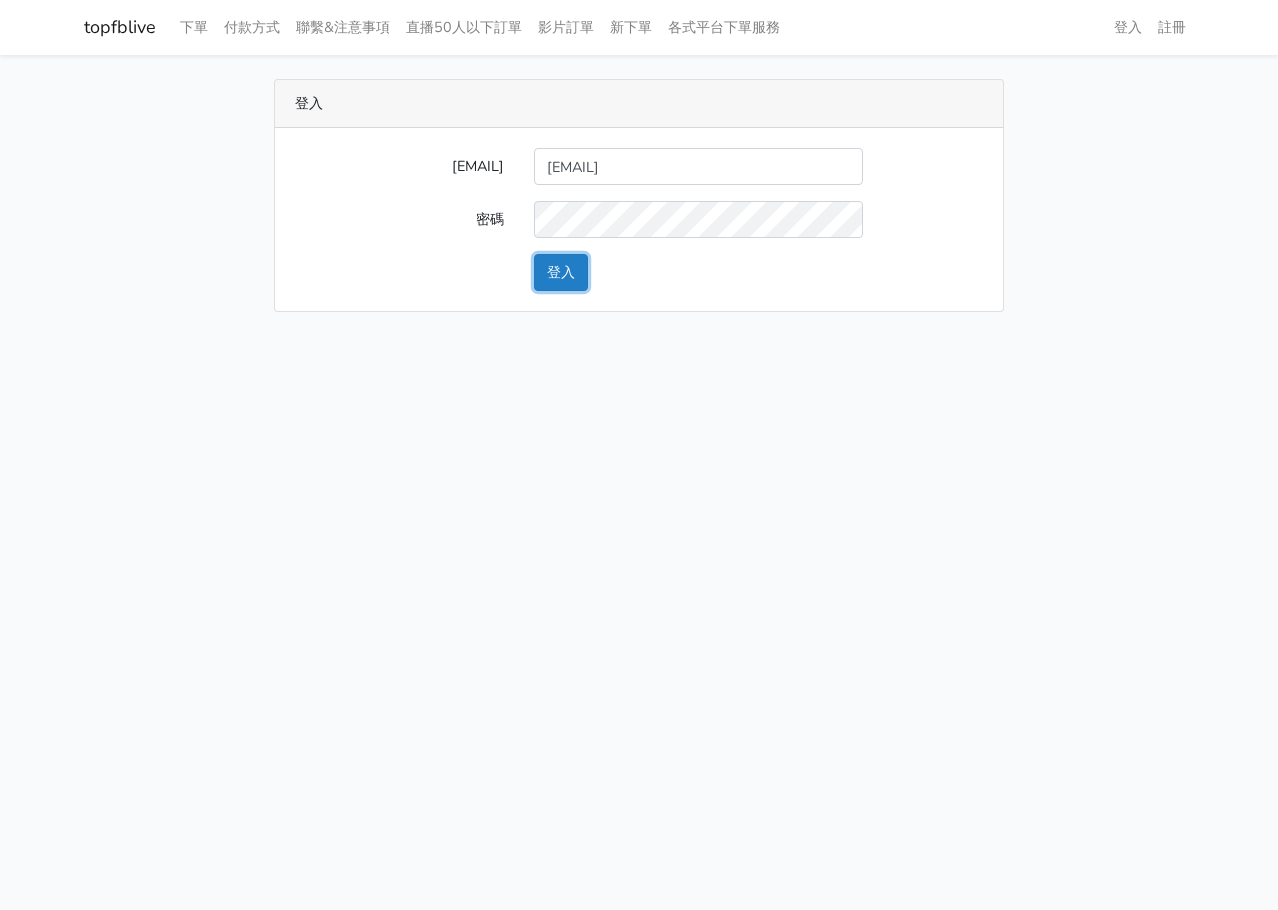 click on "登入" at bounding box center (561, 272) 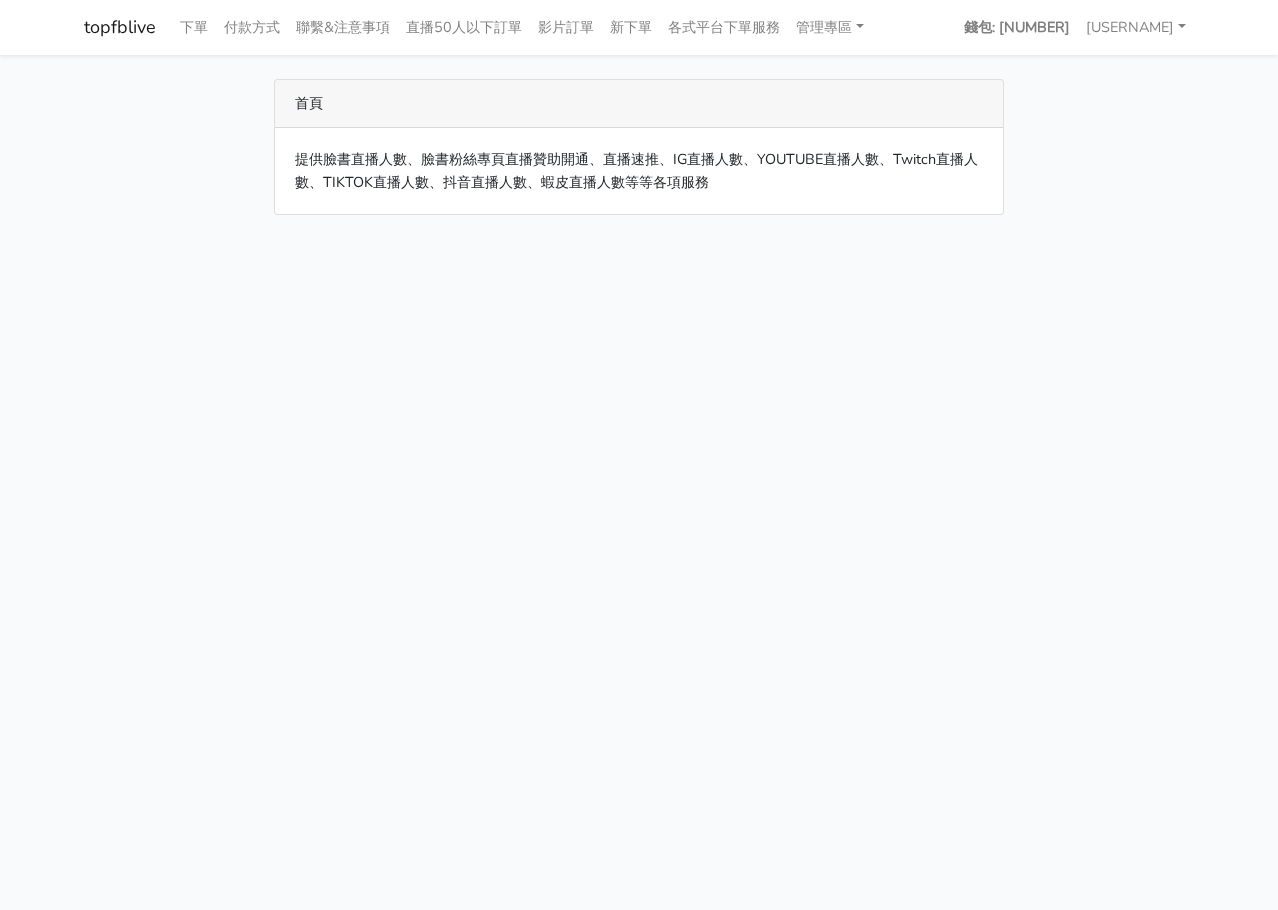 scroll, scrollTop: 0, scrollLeft: 0, axis: both 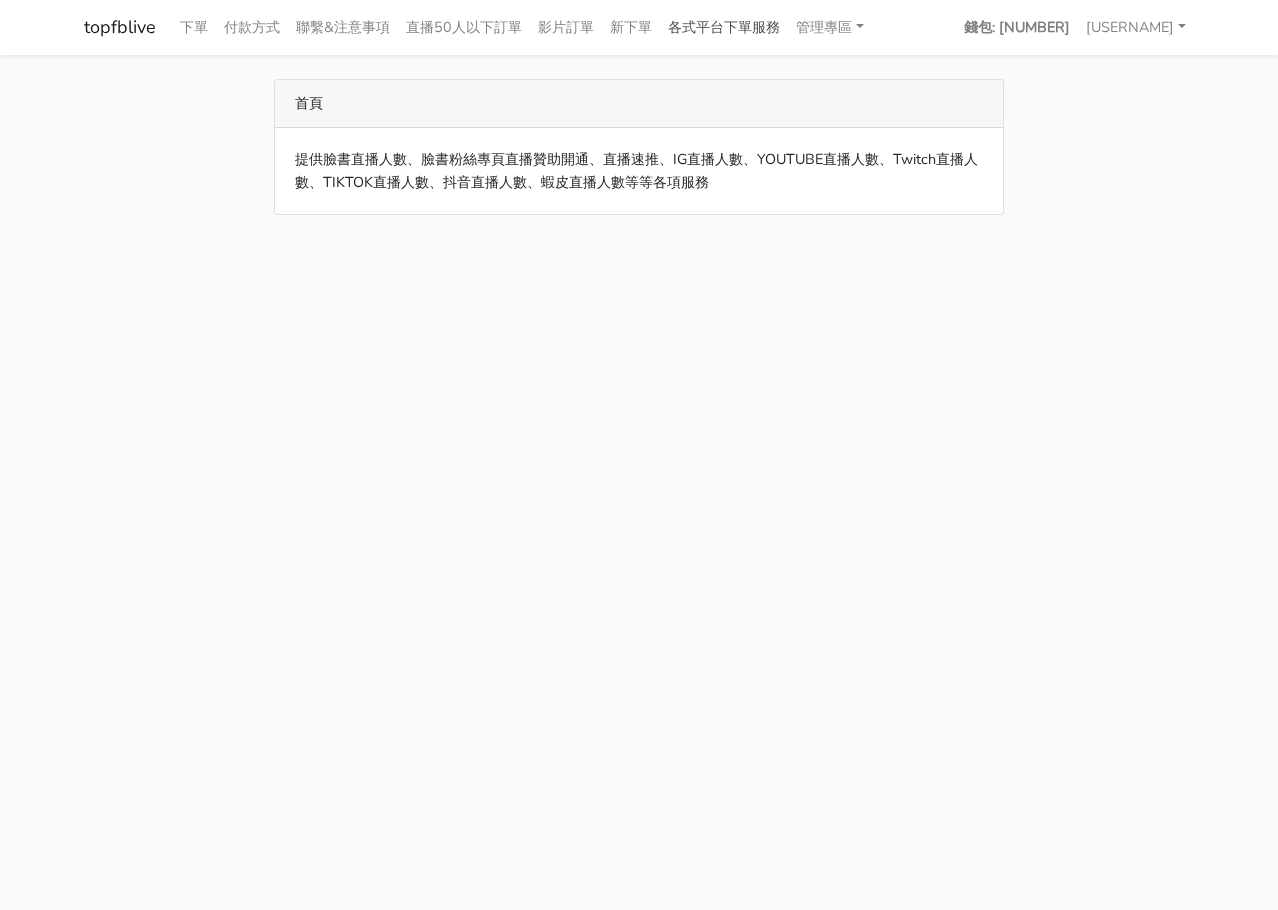 click on "各式平台下單服務" at bounding box center [724, 27] 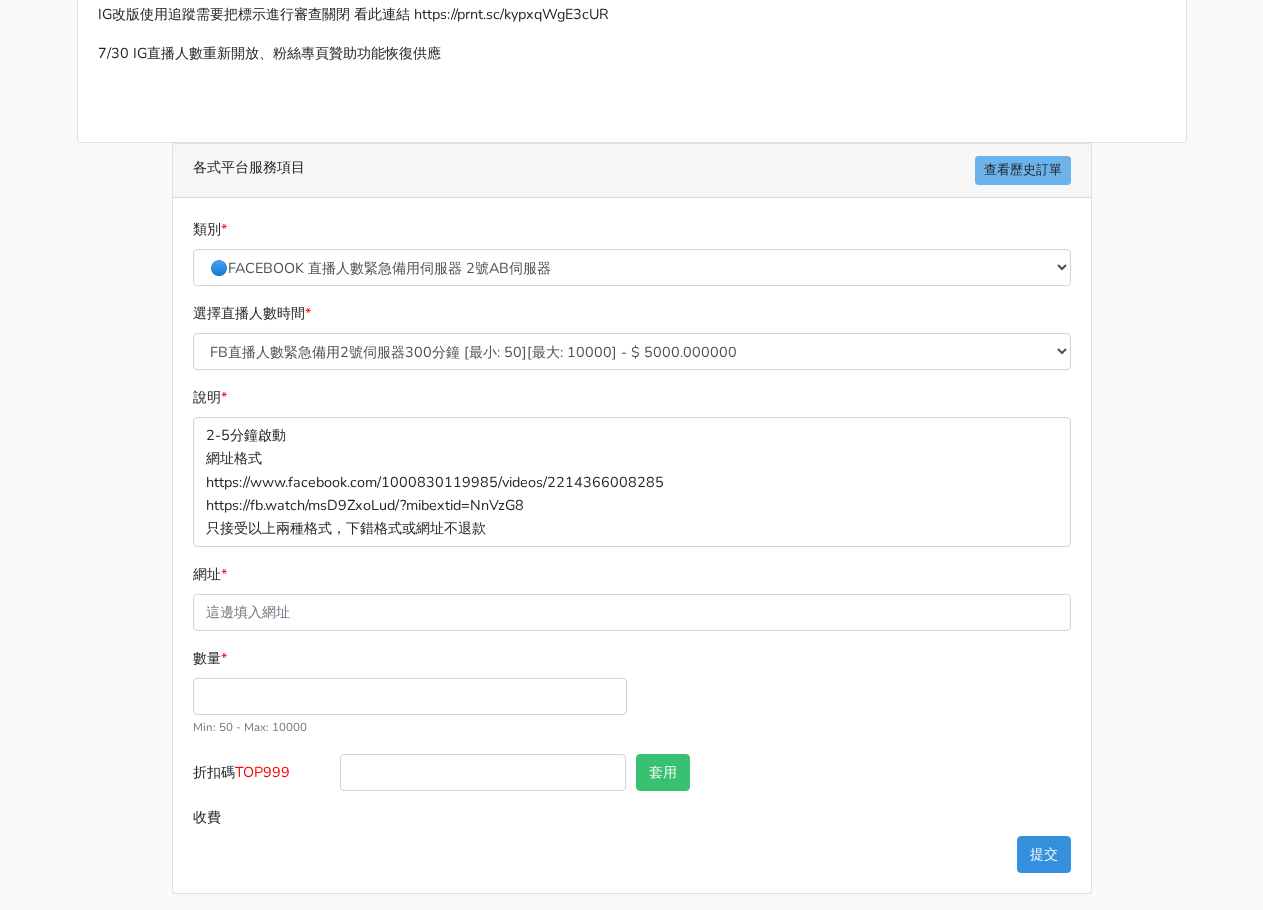 scroll, scrollTop: 222, scrollLeft: 0, axis: vertical 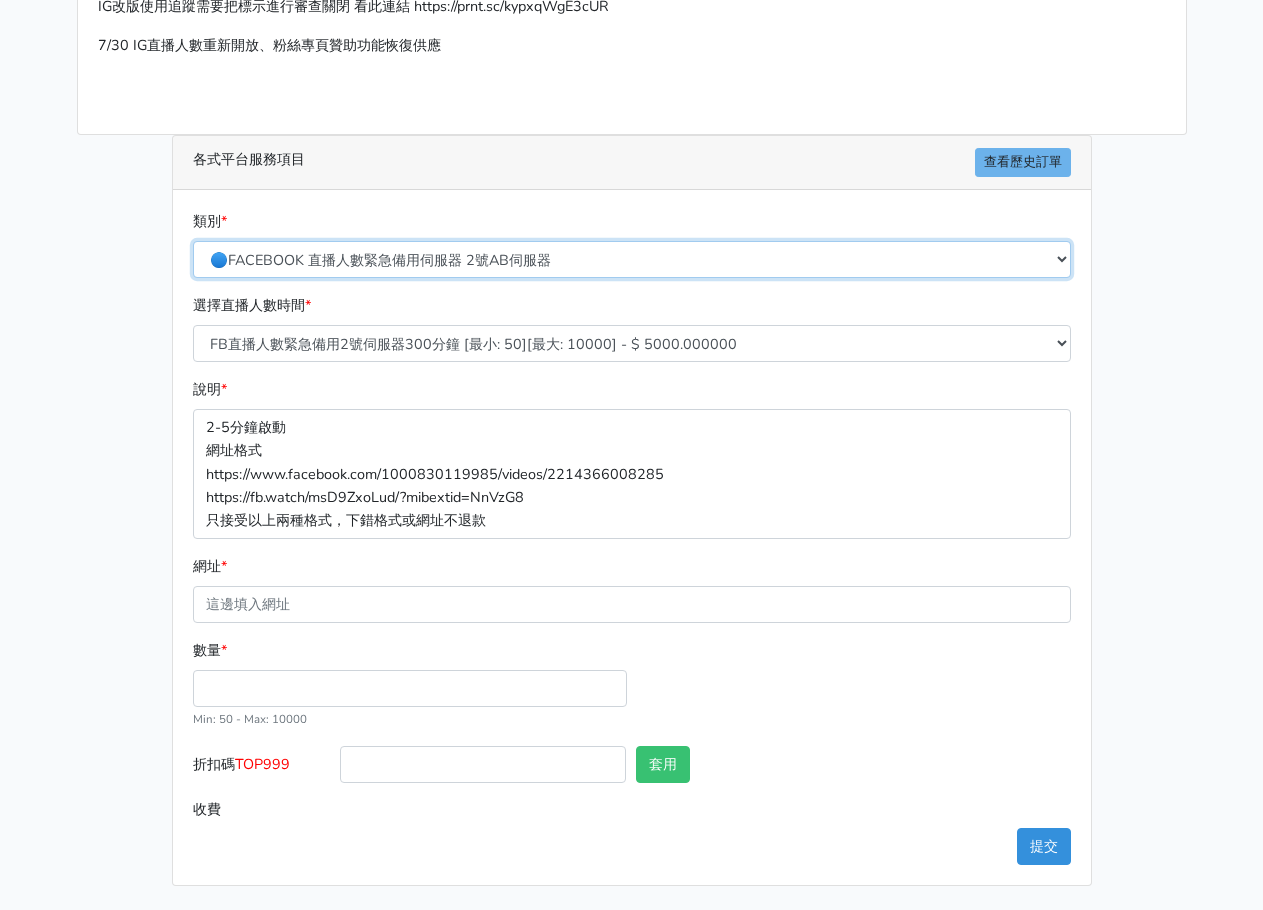 click on "🔵FACEBOOK 直播人數緊急備用伺服器 2號AB伺服器
🔵FACEBOOK 網軍專用貼文留言 安全保密
🔵9/30 FACEBOOK 直播人數緩慢進場緩慢退場 台灣獨家
🔵FACEBOOK 直播人數緊急備用伺服器 J1
🔵FACEBOOK按讚-追蹤-評論-社團成員-影片觀看-短影片觀看
🔵台灣帳號FACEBOOK按讚、表情、分享、社團、追蹤服務
🌕IG直播人數 🌙蝦皮直播人數" at bounding box center [632, 259] 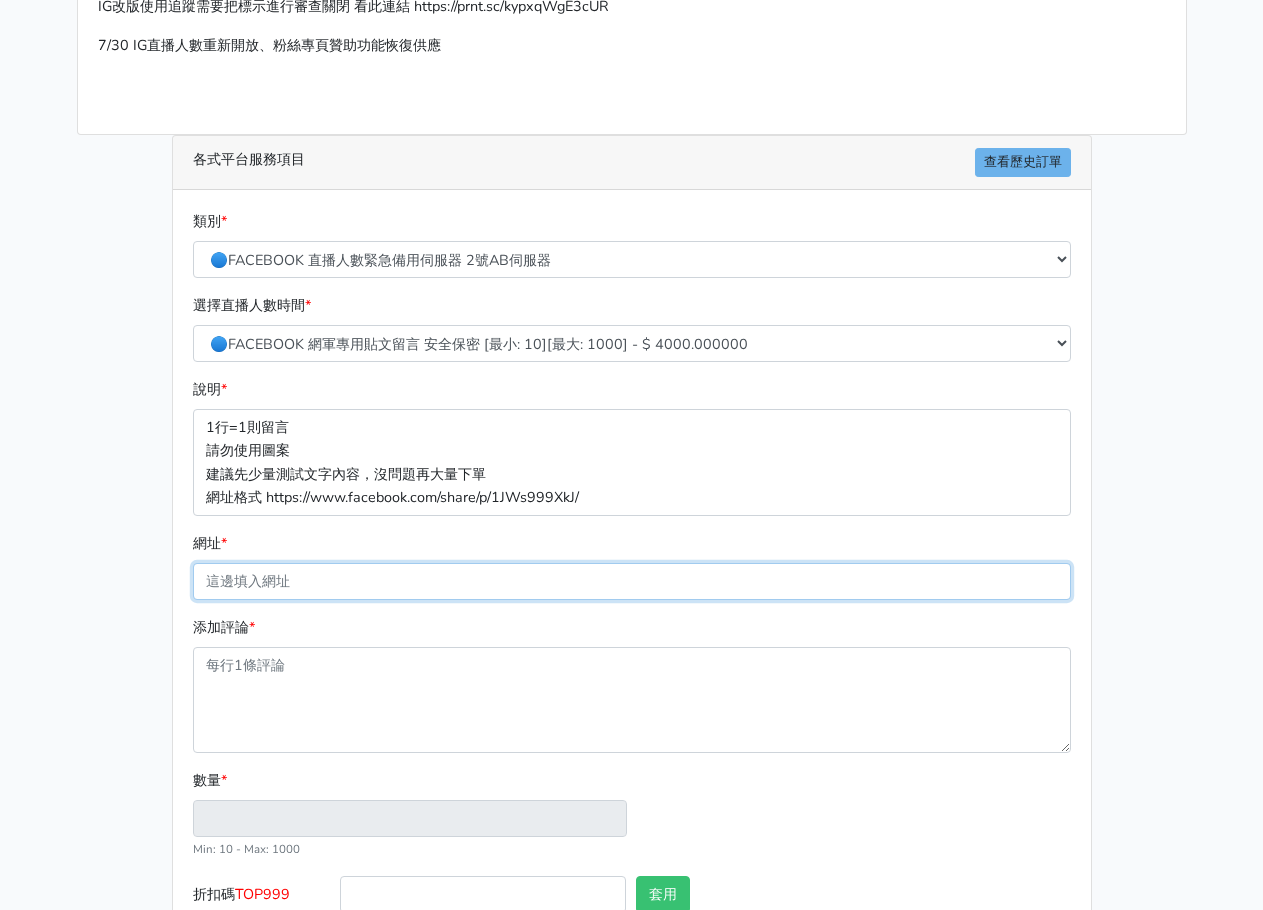 click on "網址 *" at bounding box center (632, 581) 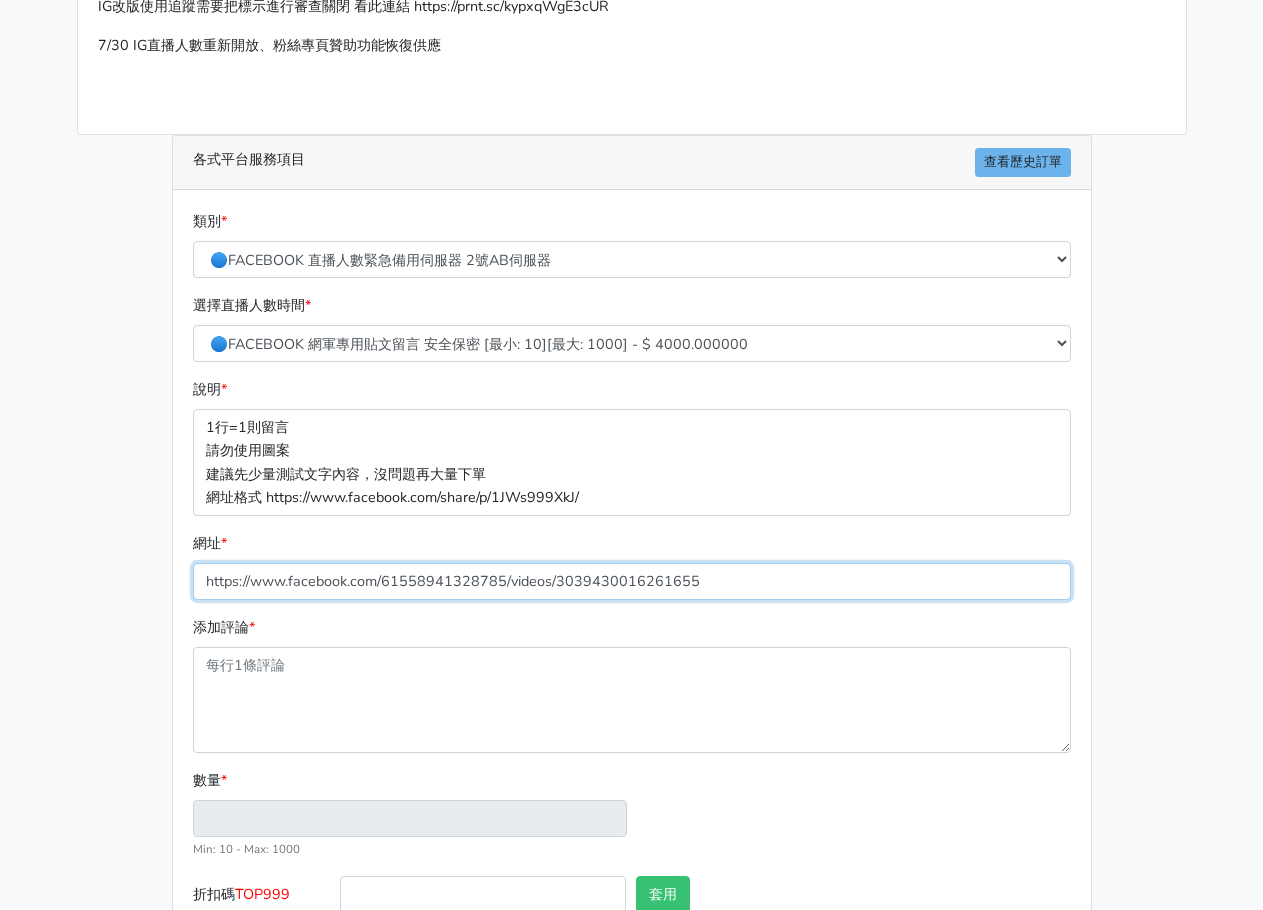 type on "https://www.facebook.com/61558941328785/videos/3039430016261655" 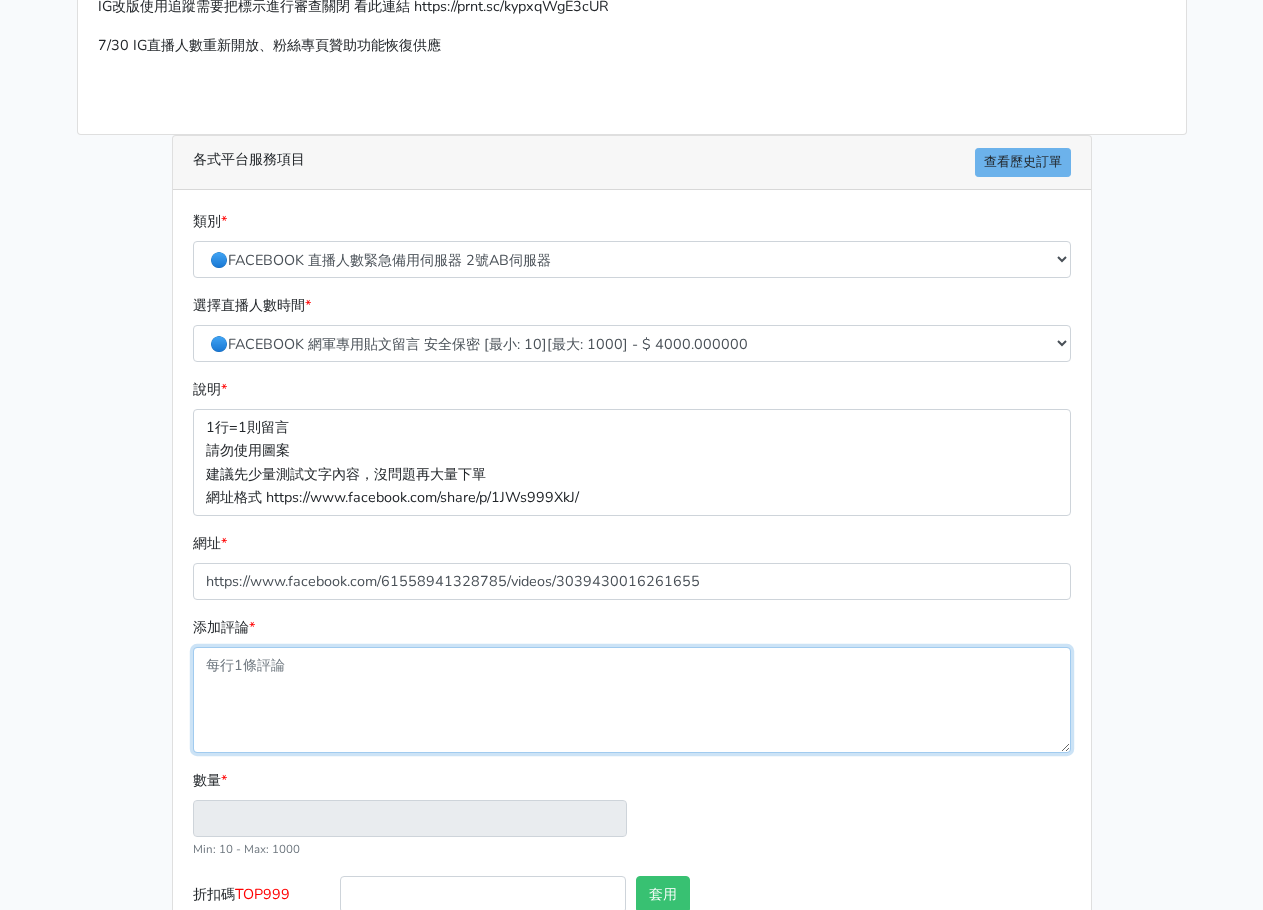 click on "添加評論 *" at bounding box center [632, 700] 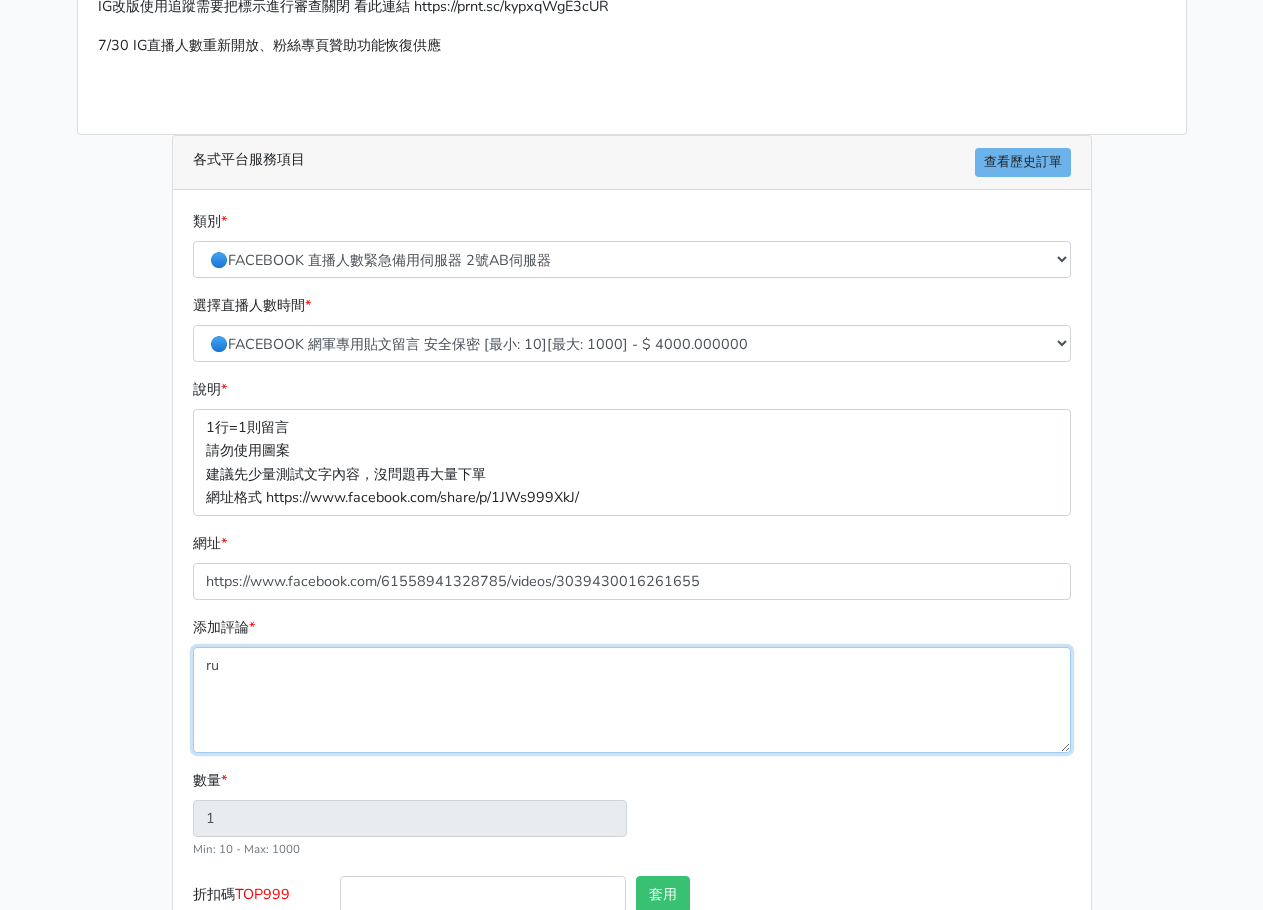 type on "r" 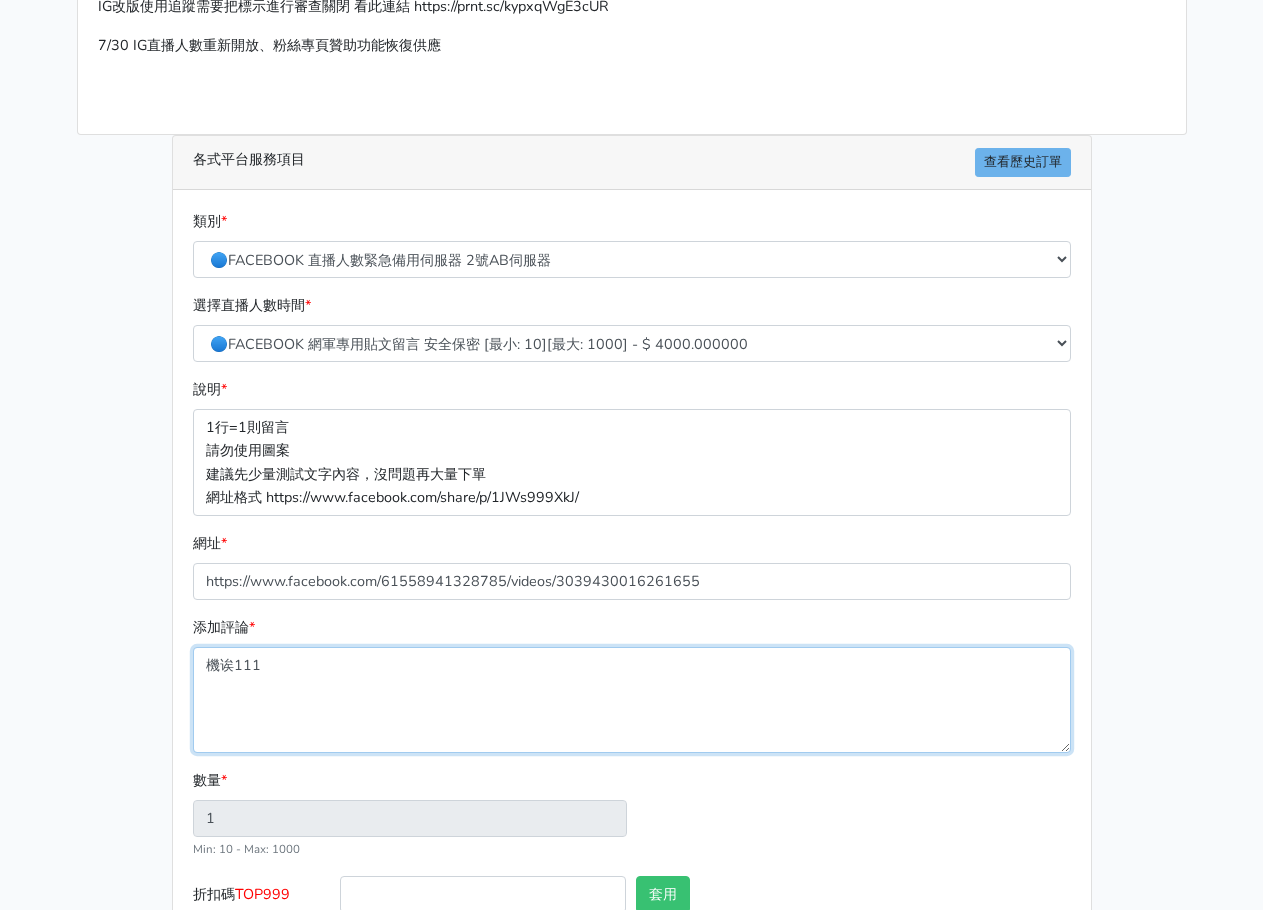 paste 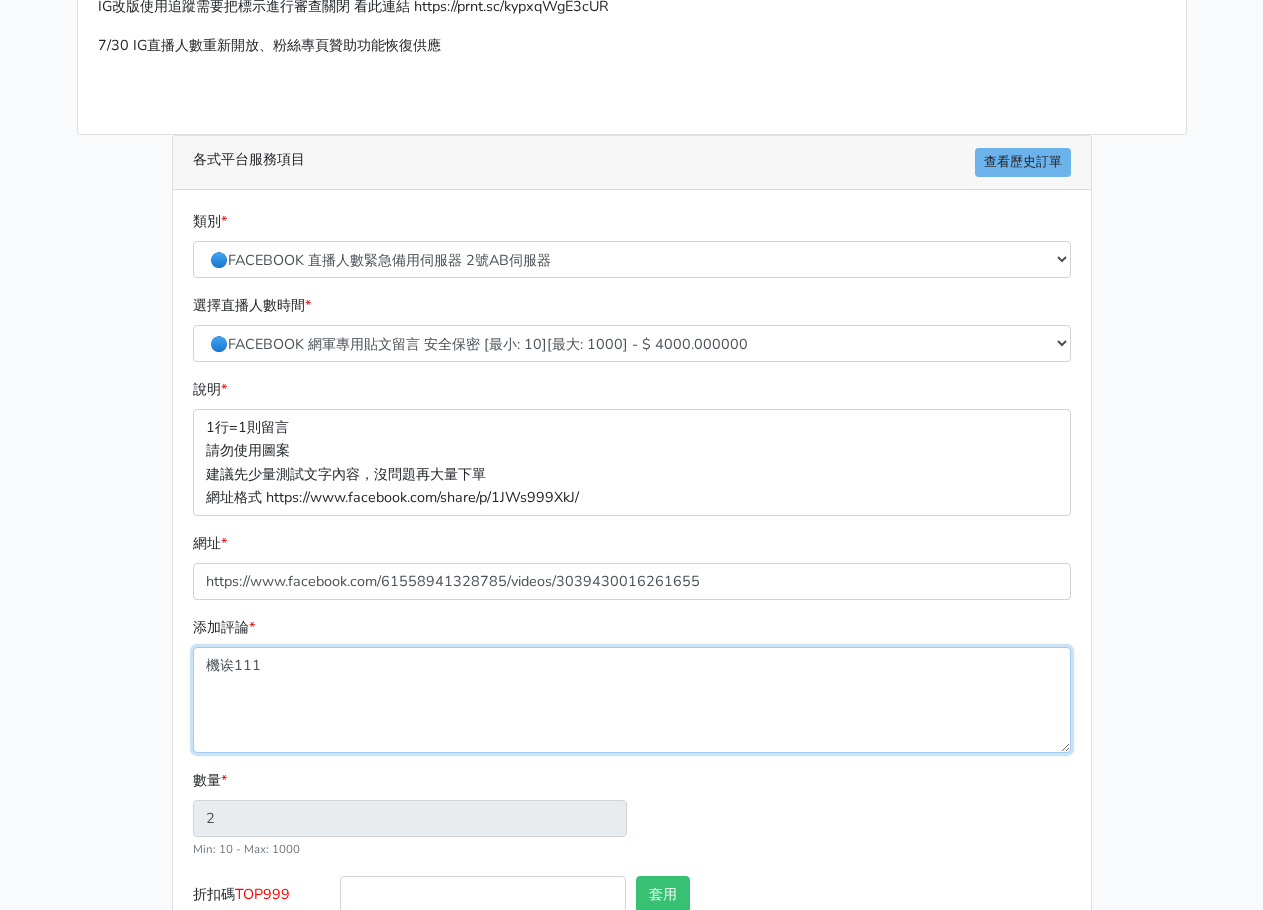 paste on "機诶111" 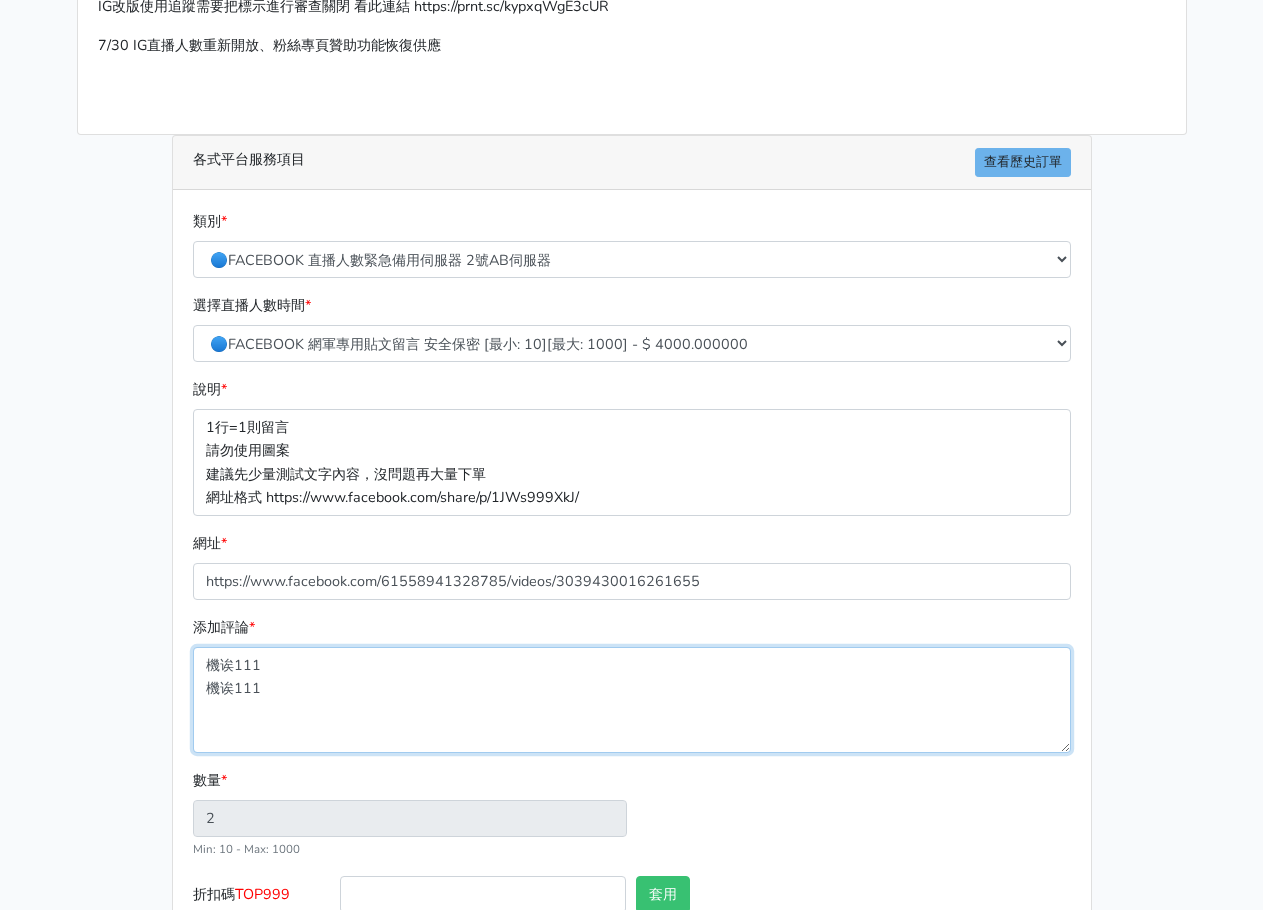 type on "機诶111
機诶111" 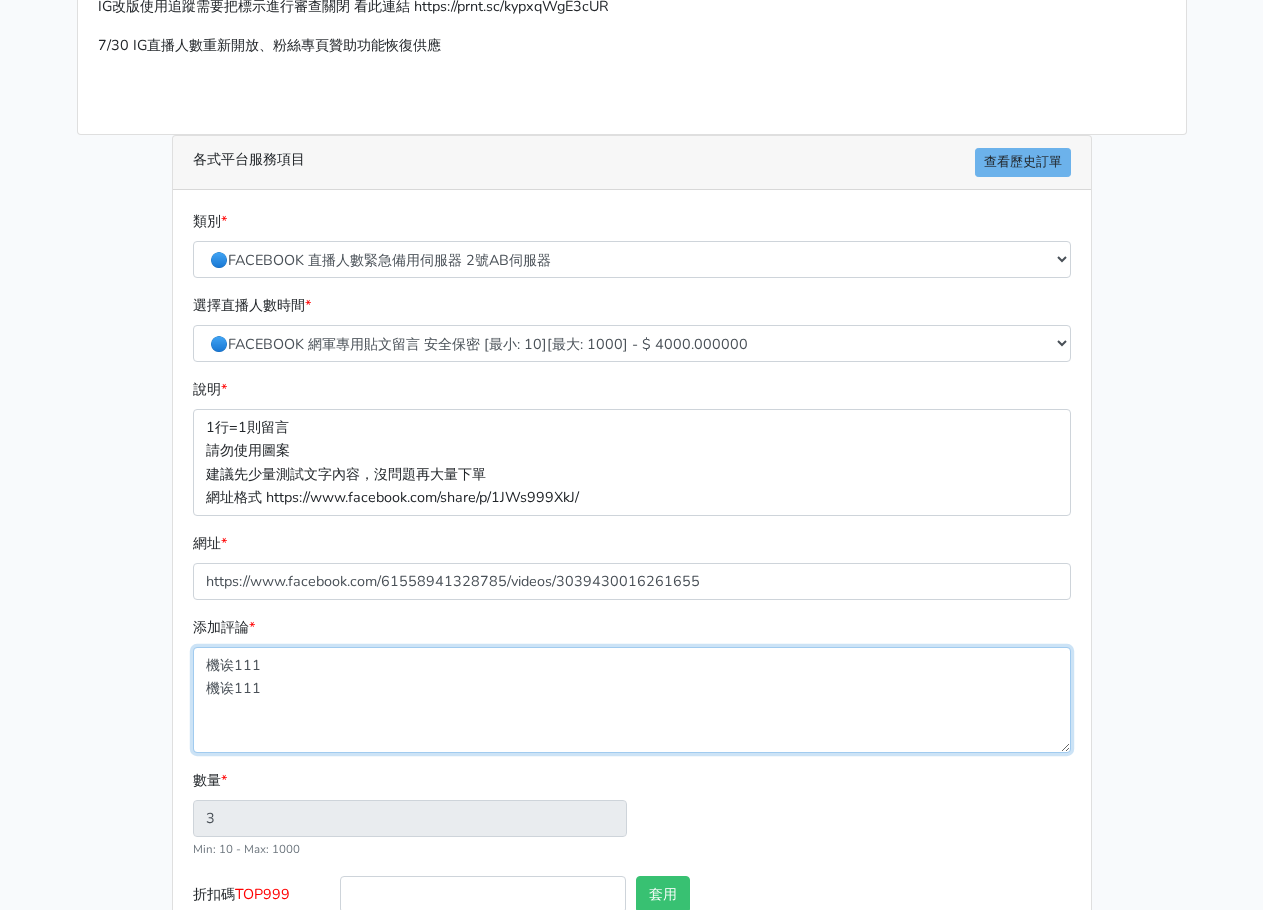 paste on "機诶111" 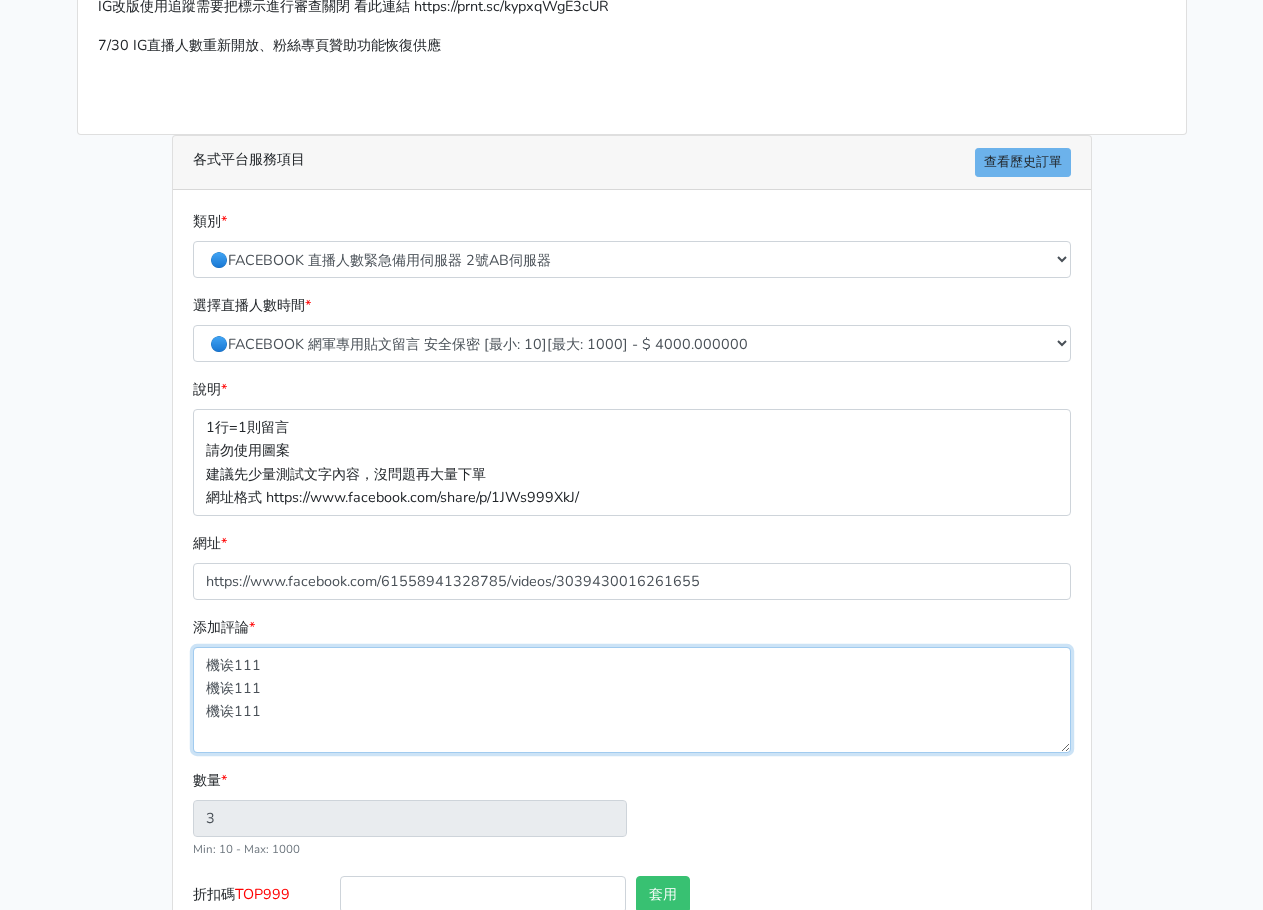type on "機诶111
機诶111
機诶111" 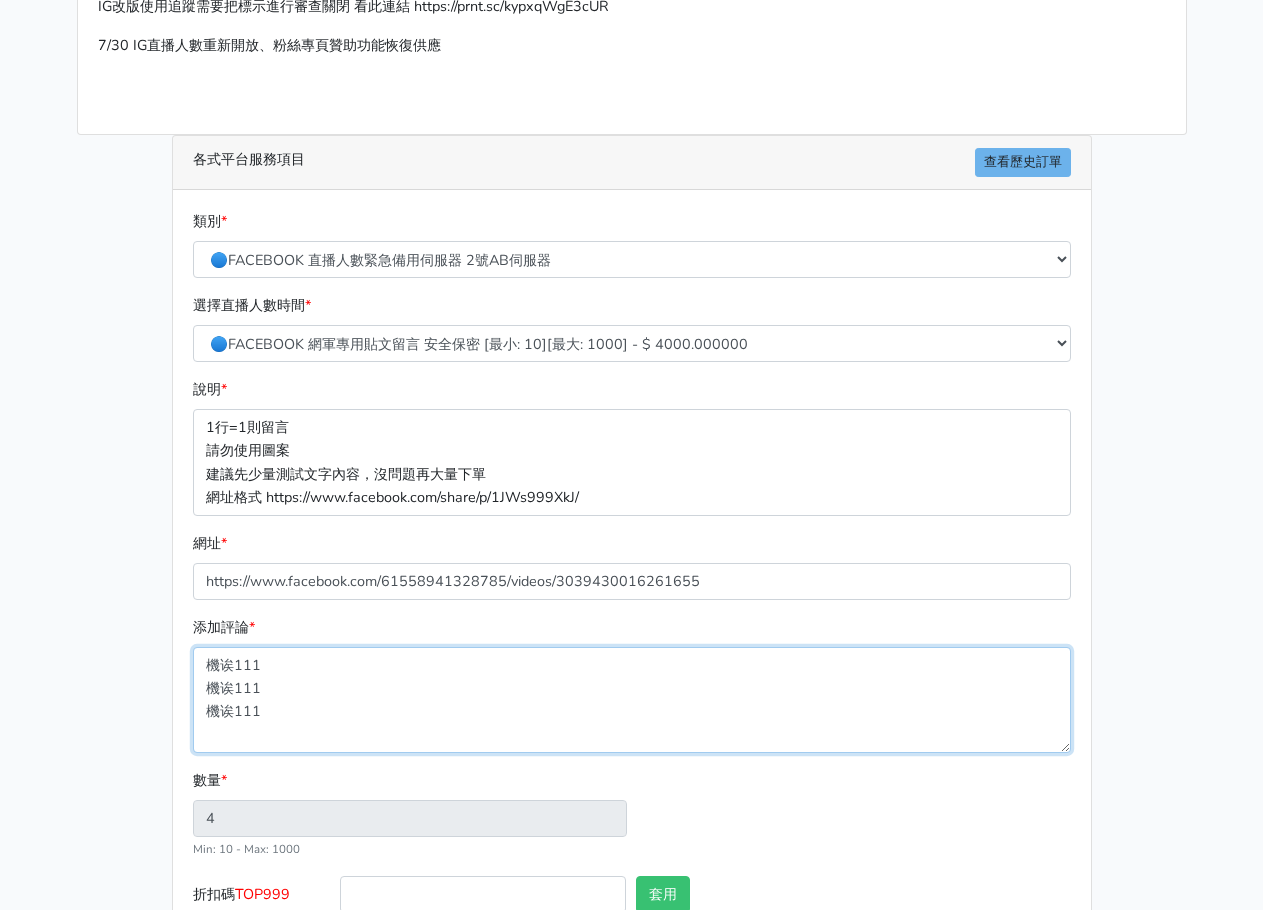 paste on "機诶111" 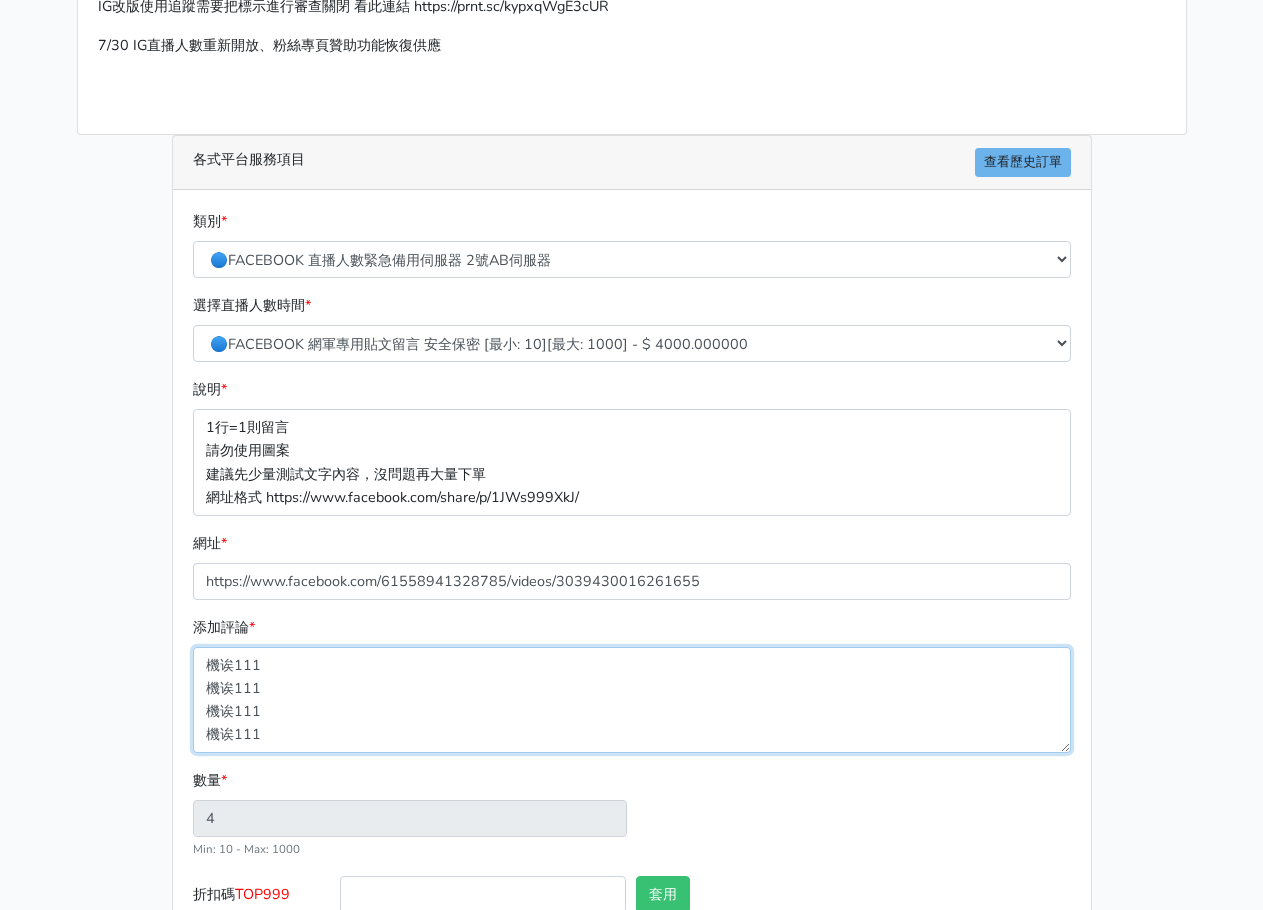 type on "機诶111
機诶111
機诶111
機诶111" 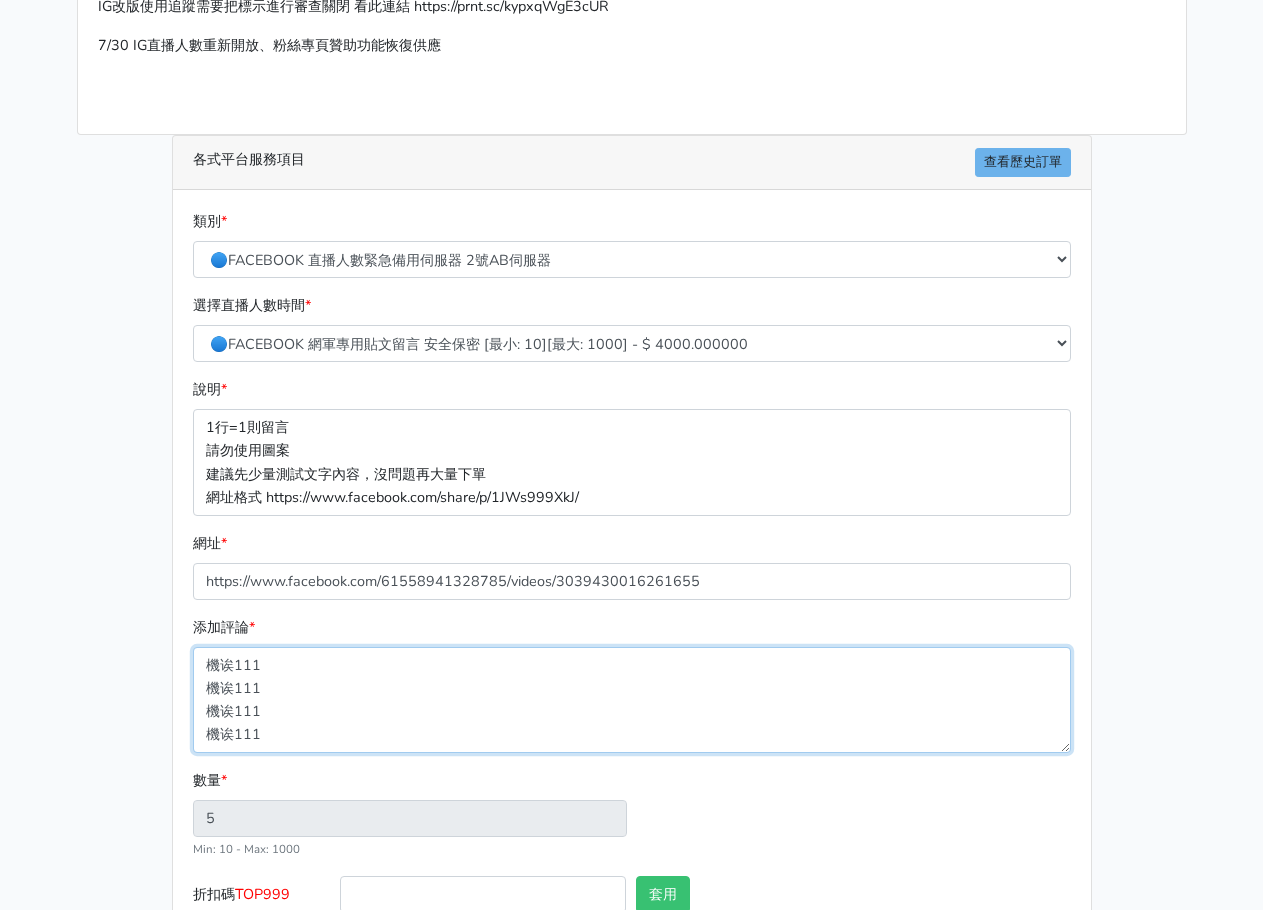 paste on "機诶111" 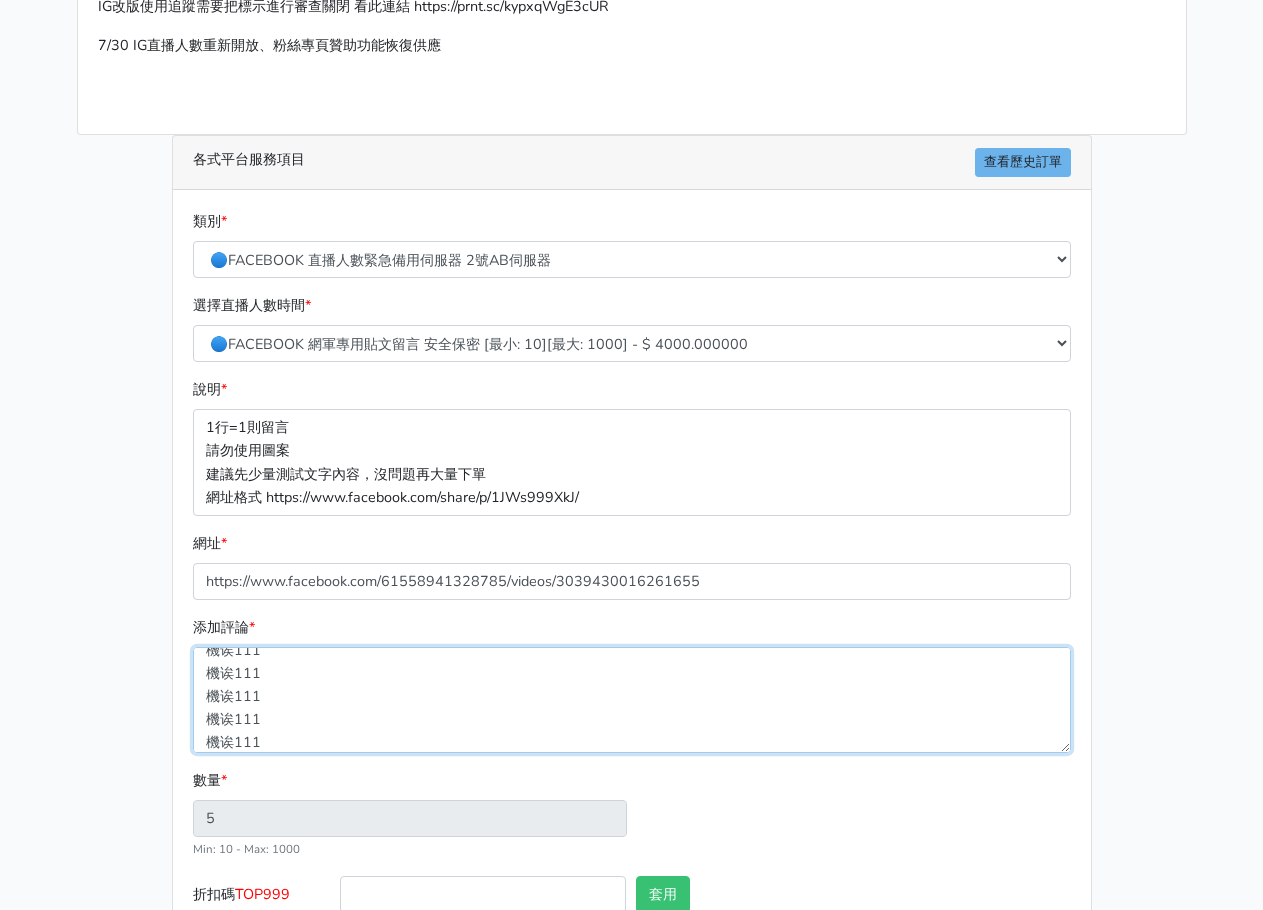 type on "機诶111
機诶111
機诶111
機诶111
機诶111" 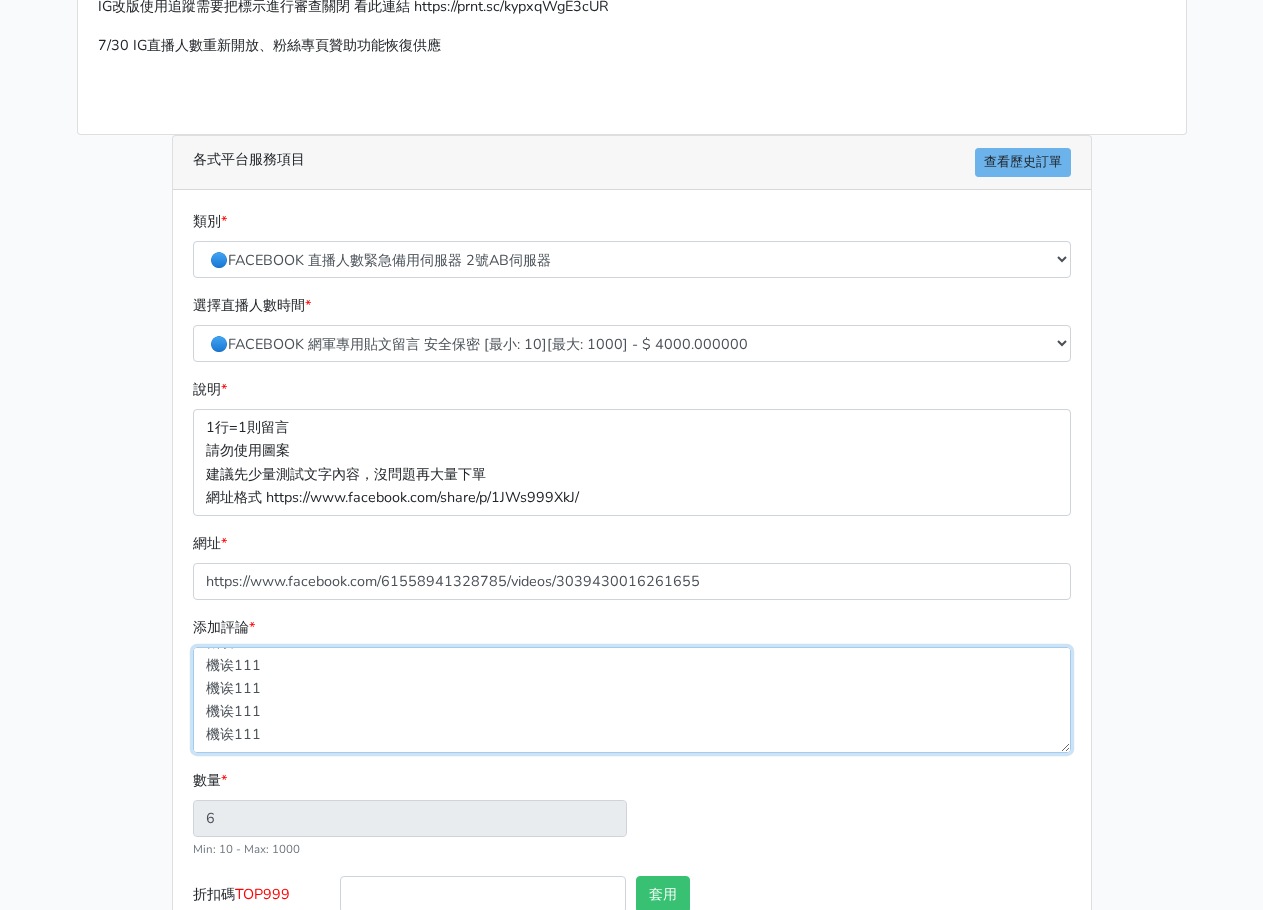 paste on "機诶111" 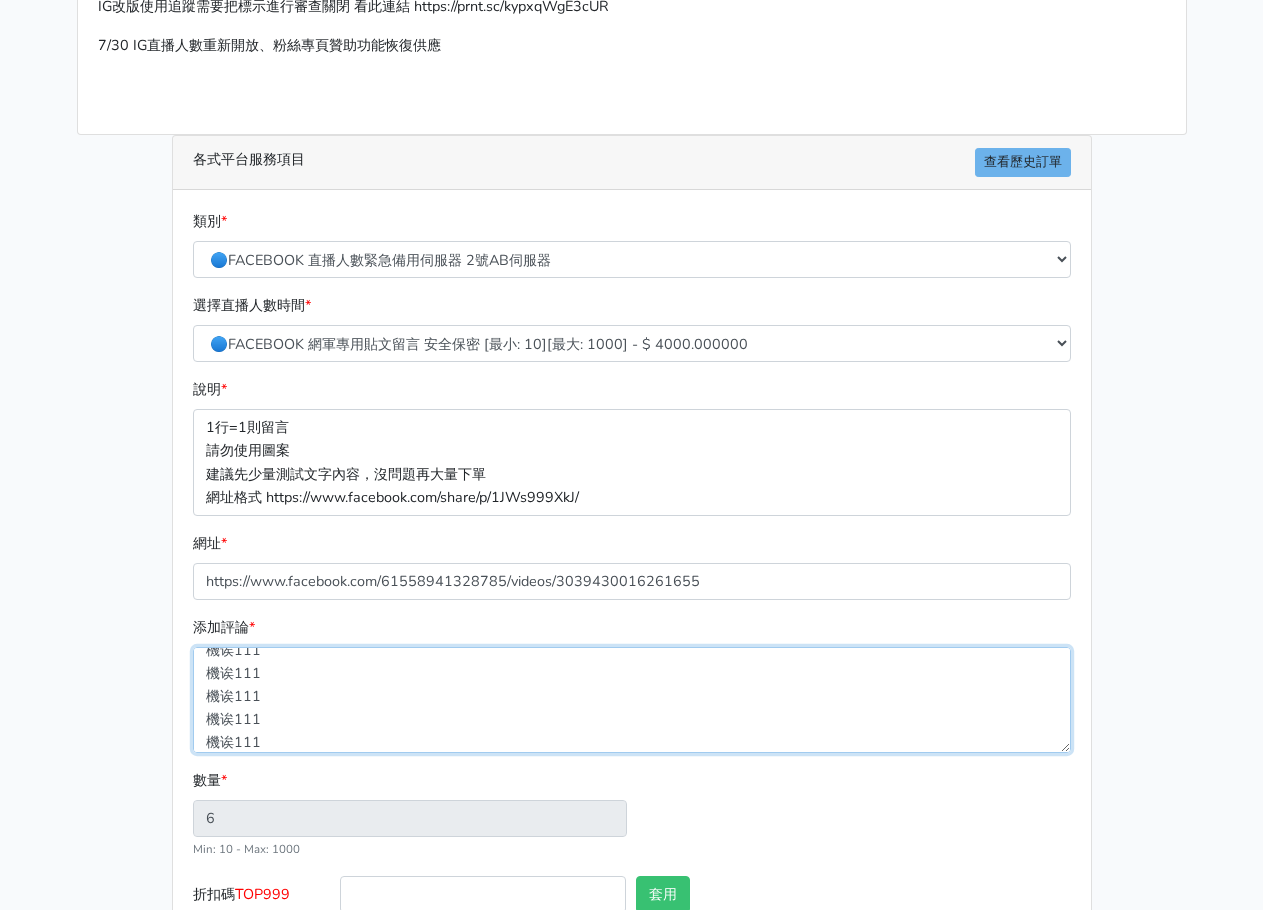type on "機诶111
機诶111
機诶111
機诶111
機诶111
機诶111" 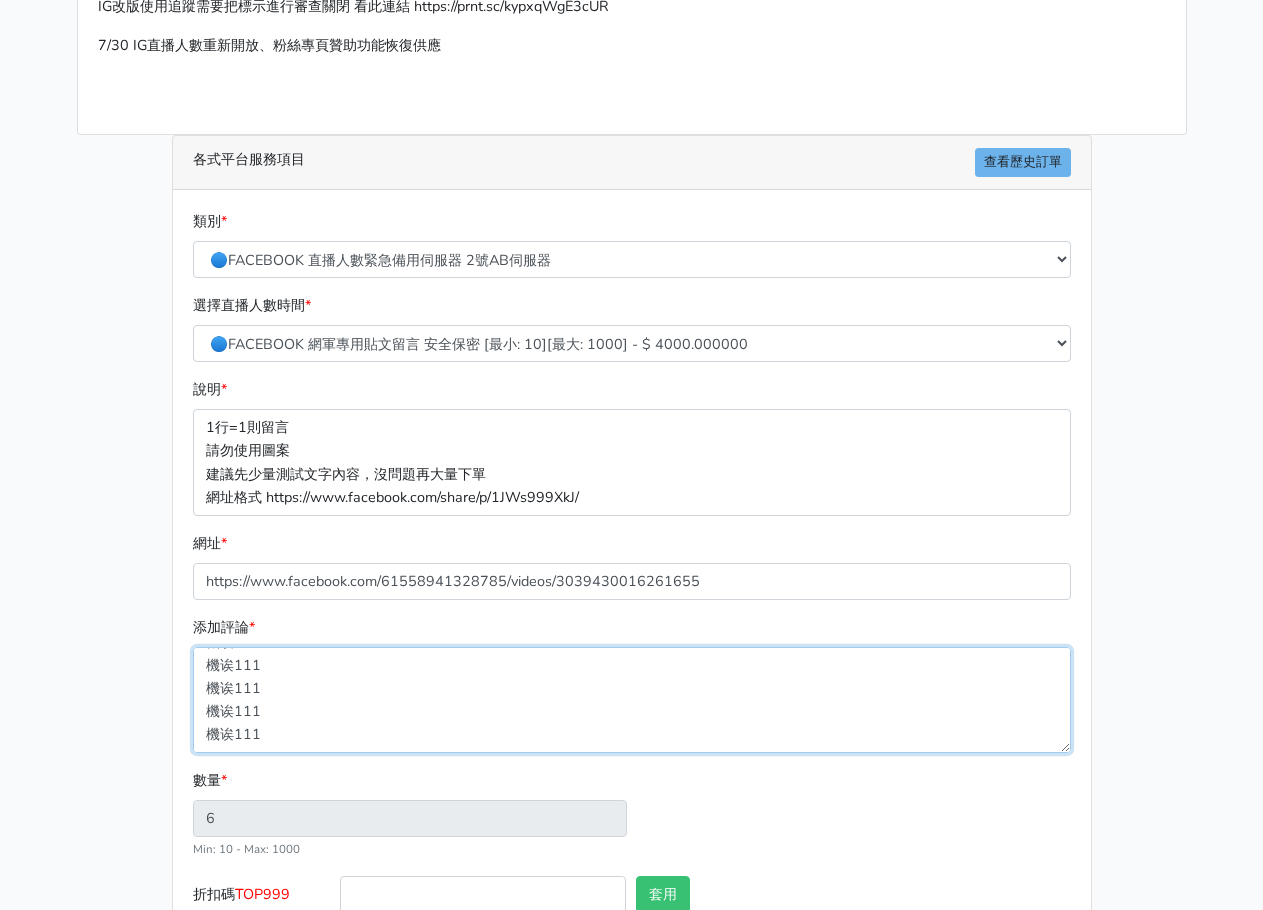type on "7" 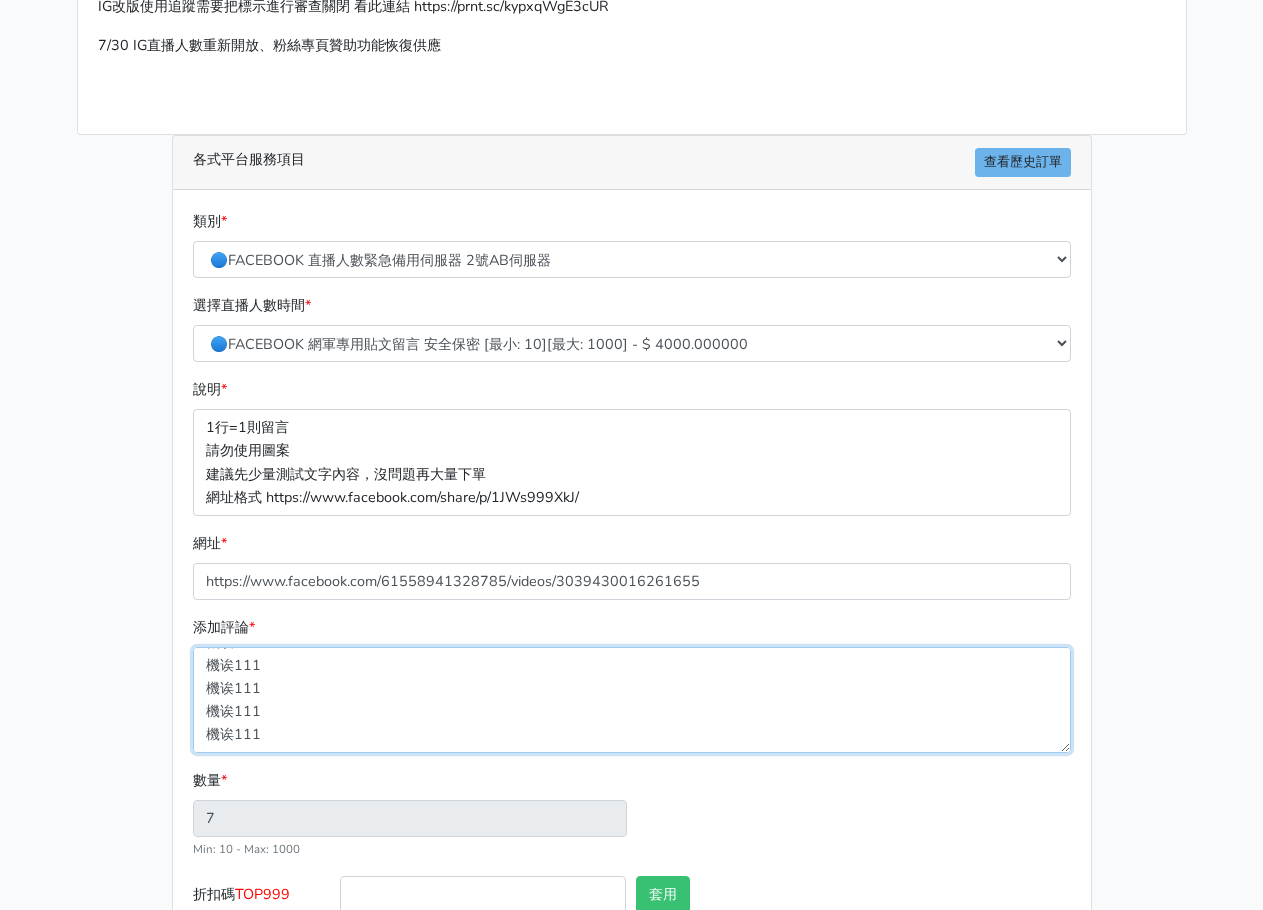 paste on "機诶111" 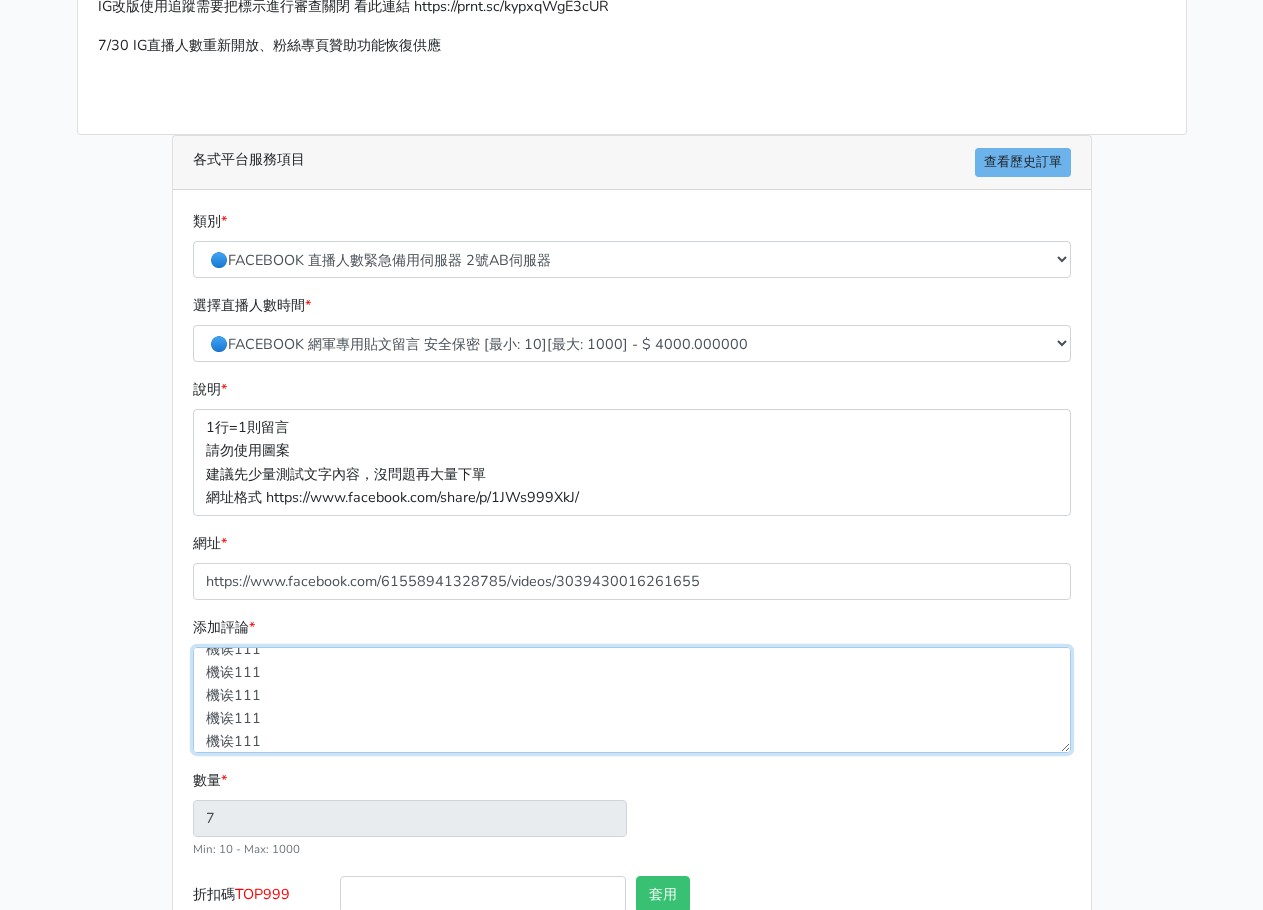 type on "機诶111
機诶111
機诶111
機诶111
機诶111
機诶111
機诶111" 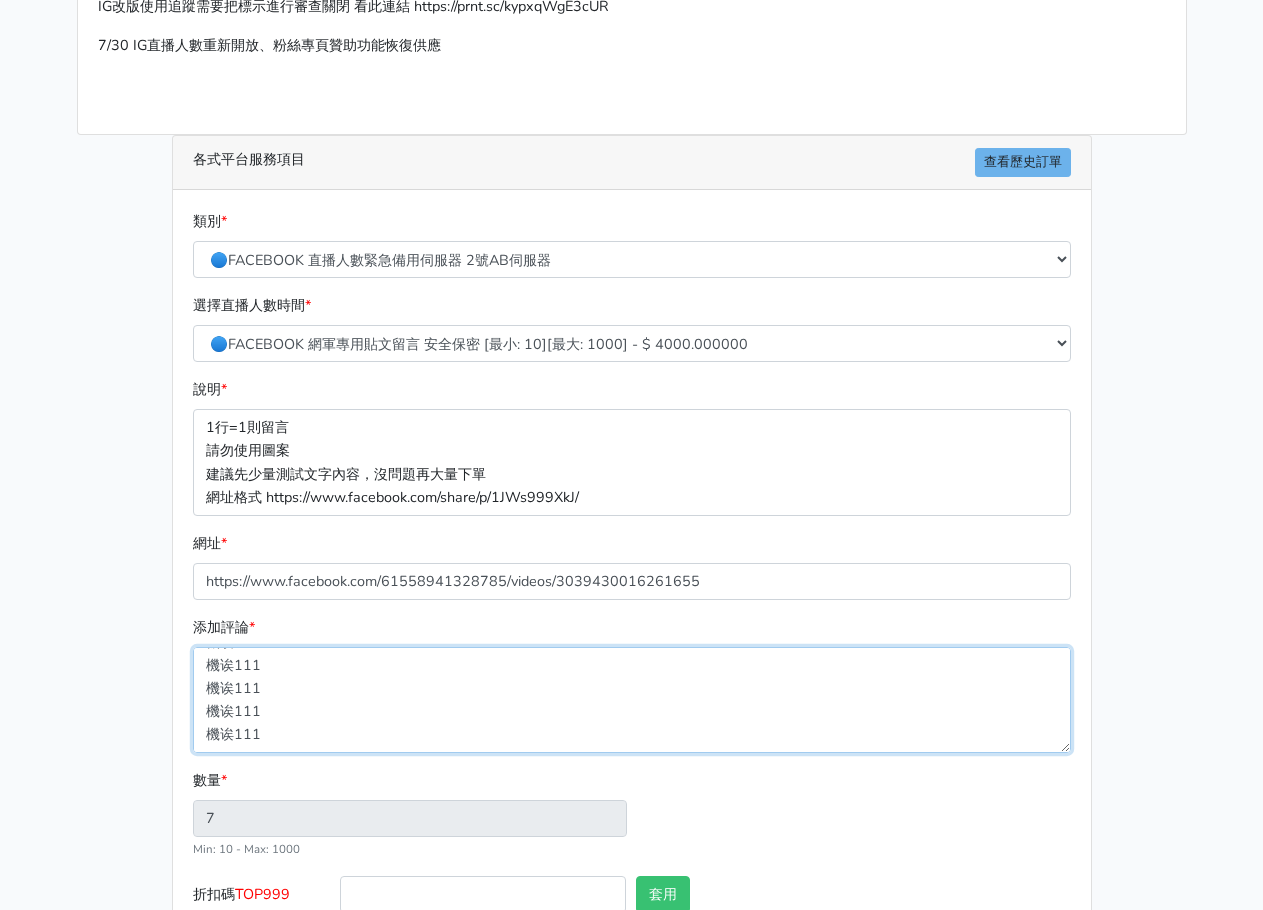 type on "8" 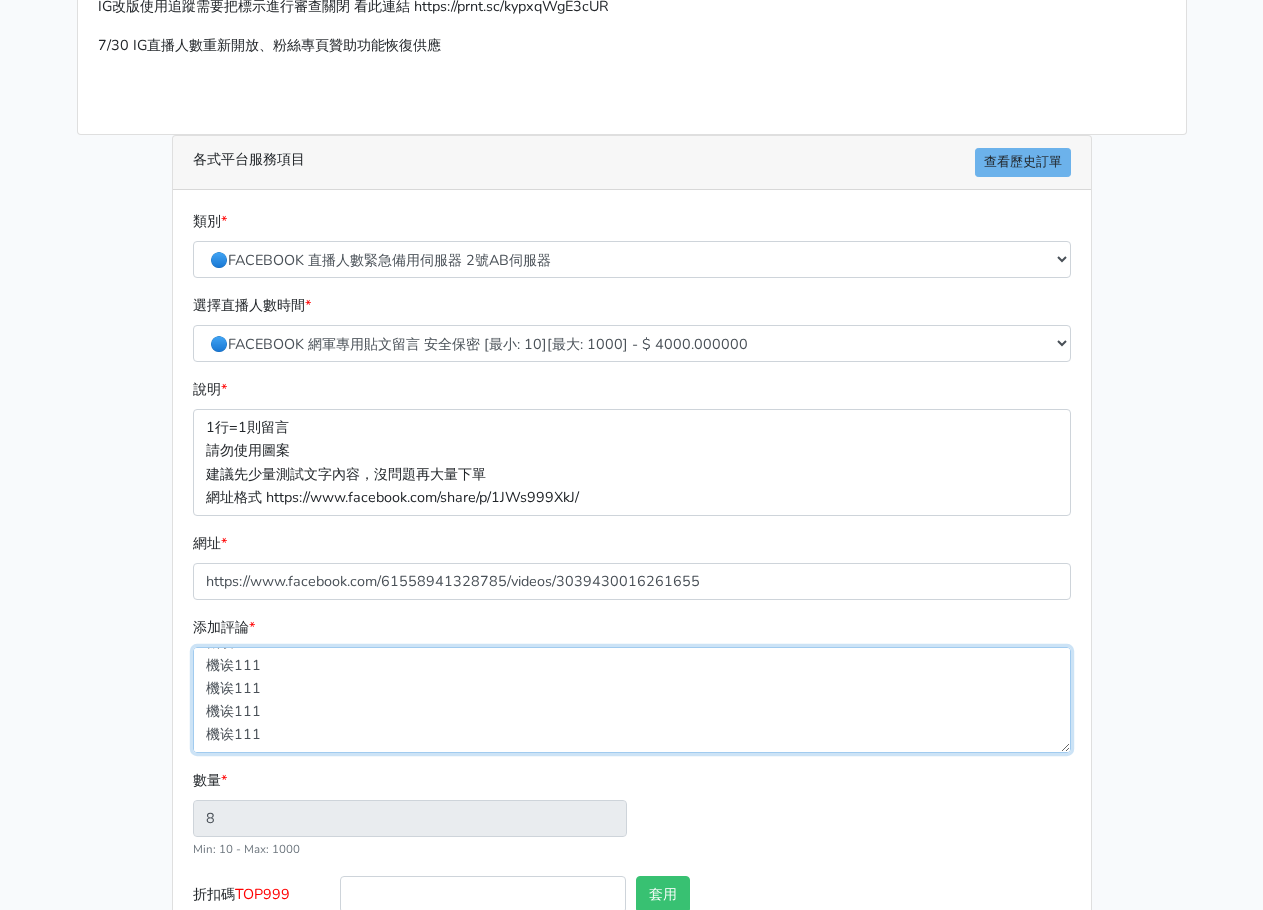 paste on "機诶111" 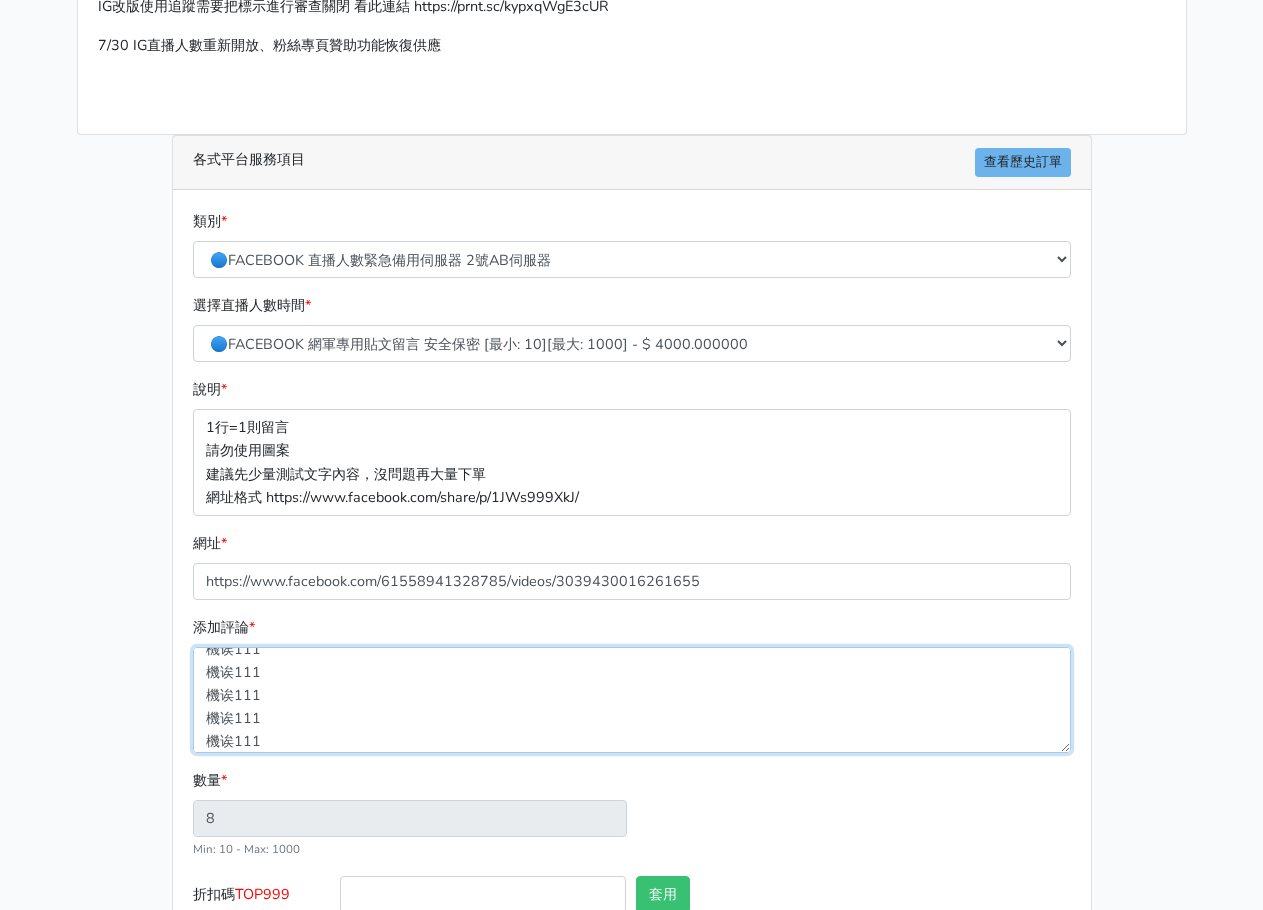 type on "機诶111
機诶111
機诶111
機诶111
機诶111
機诶111
機诶111
機诶111" 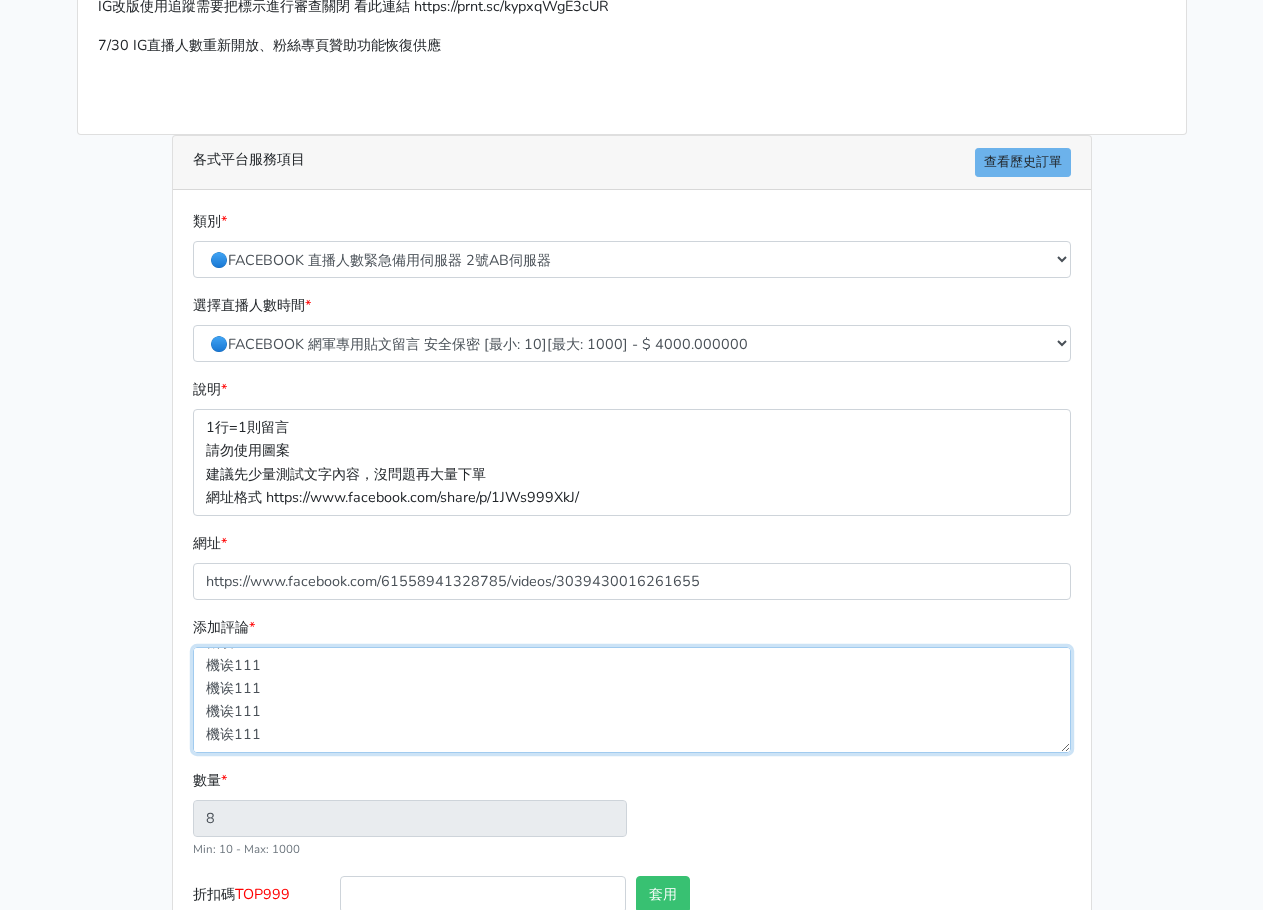 type on "9" 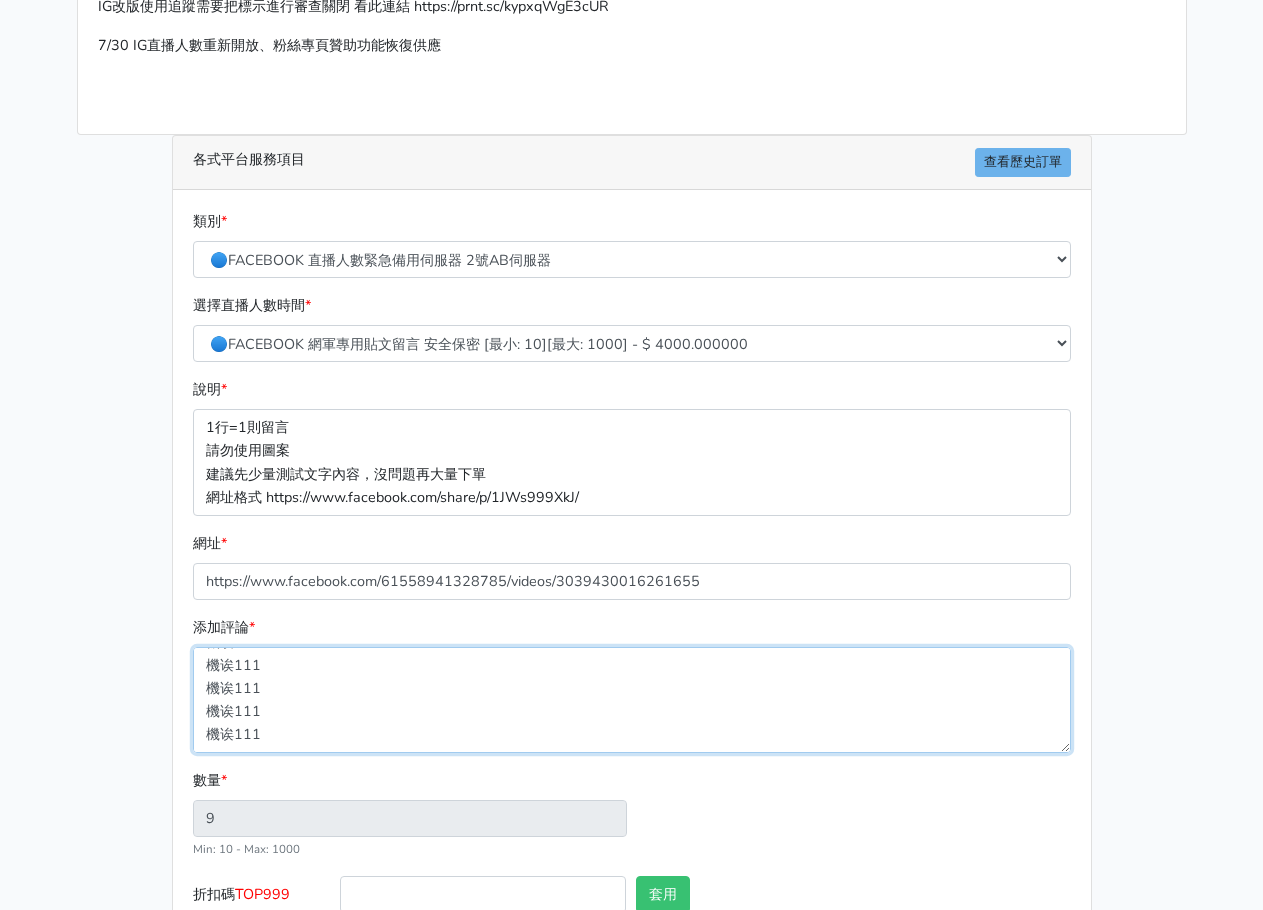paste on "機诶111" 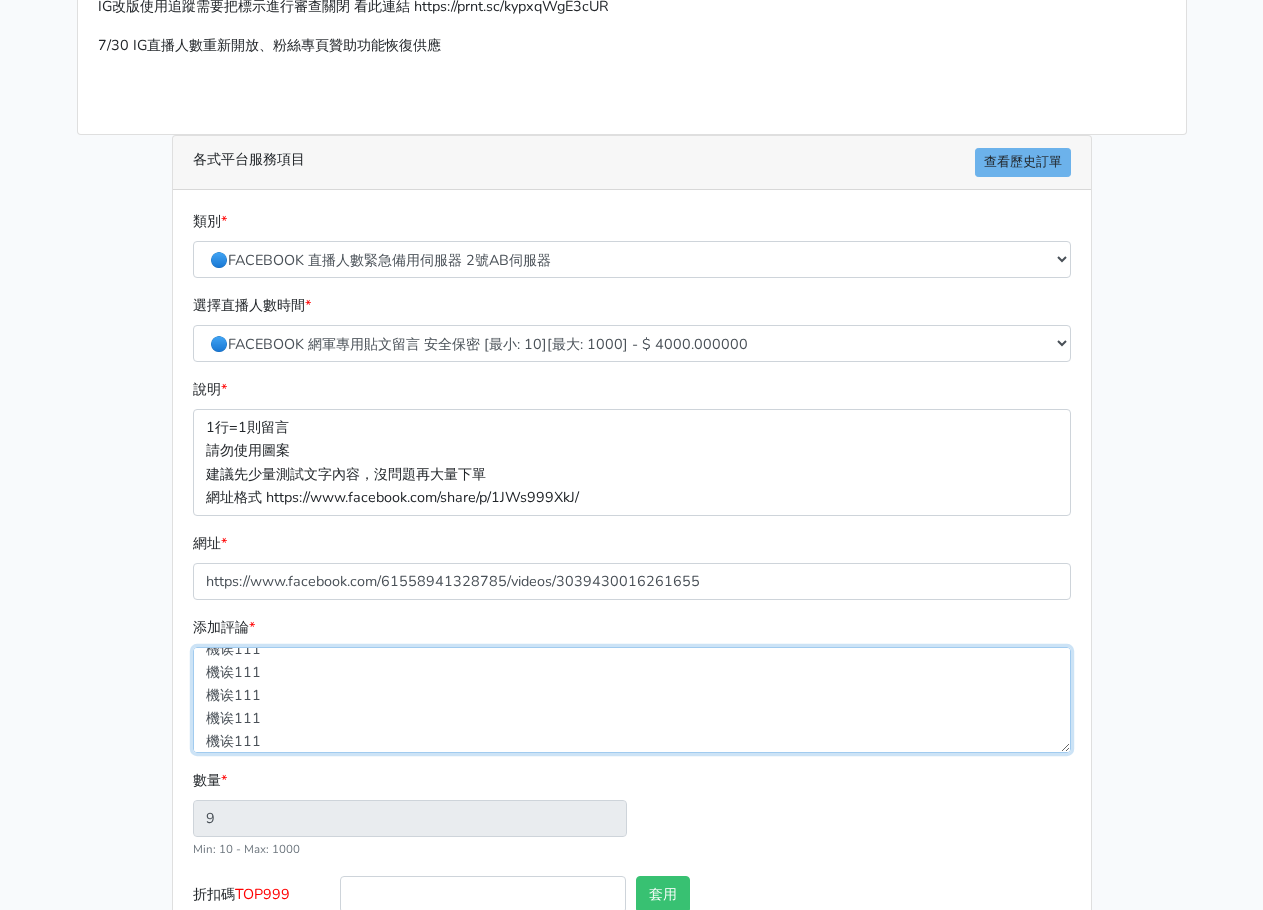 type on "機诶111
機诶111
機诶111
機诶111
機诶111
機诶111
機诶111
機诶111
機诶111" 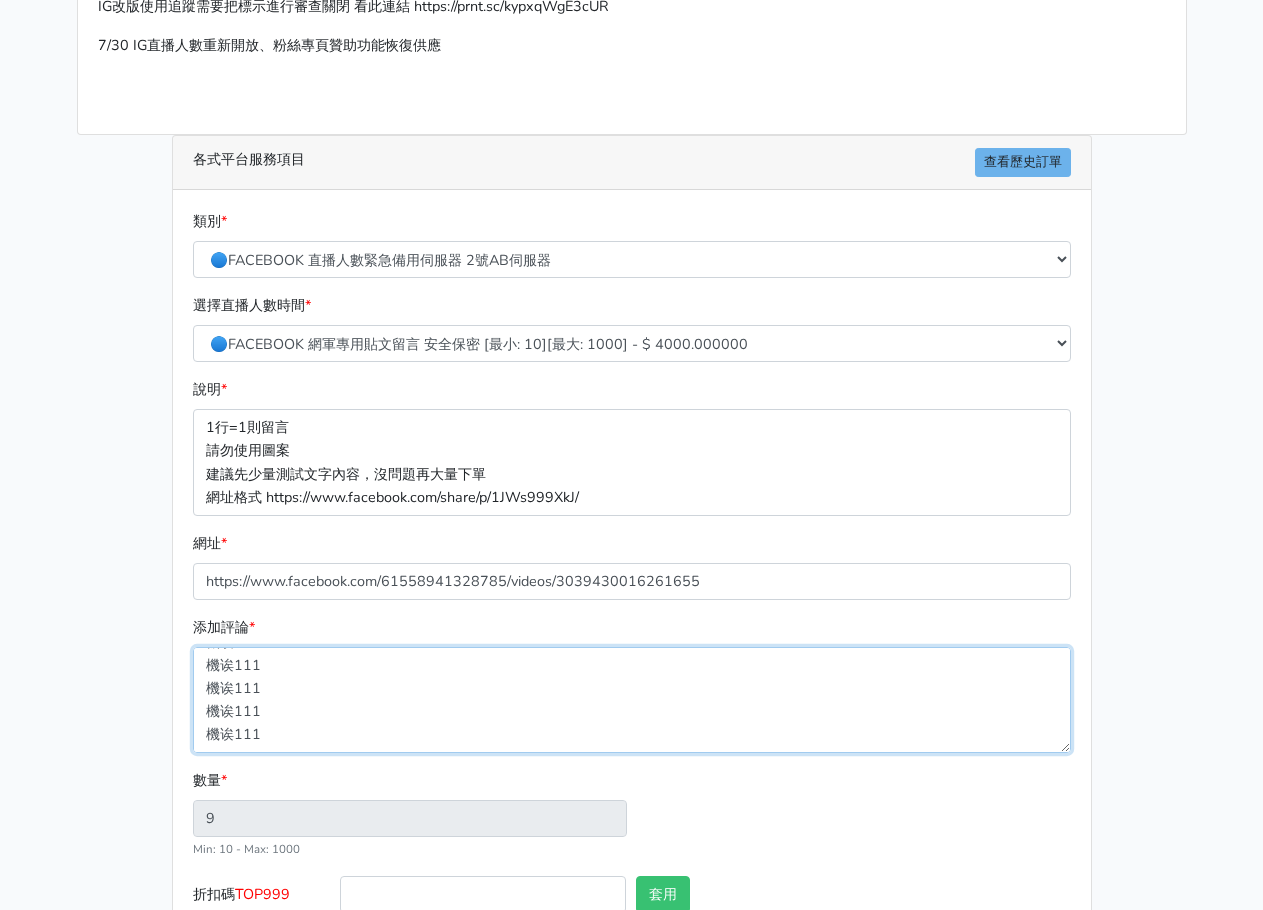 type on "10" 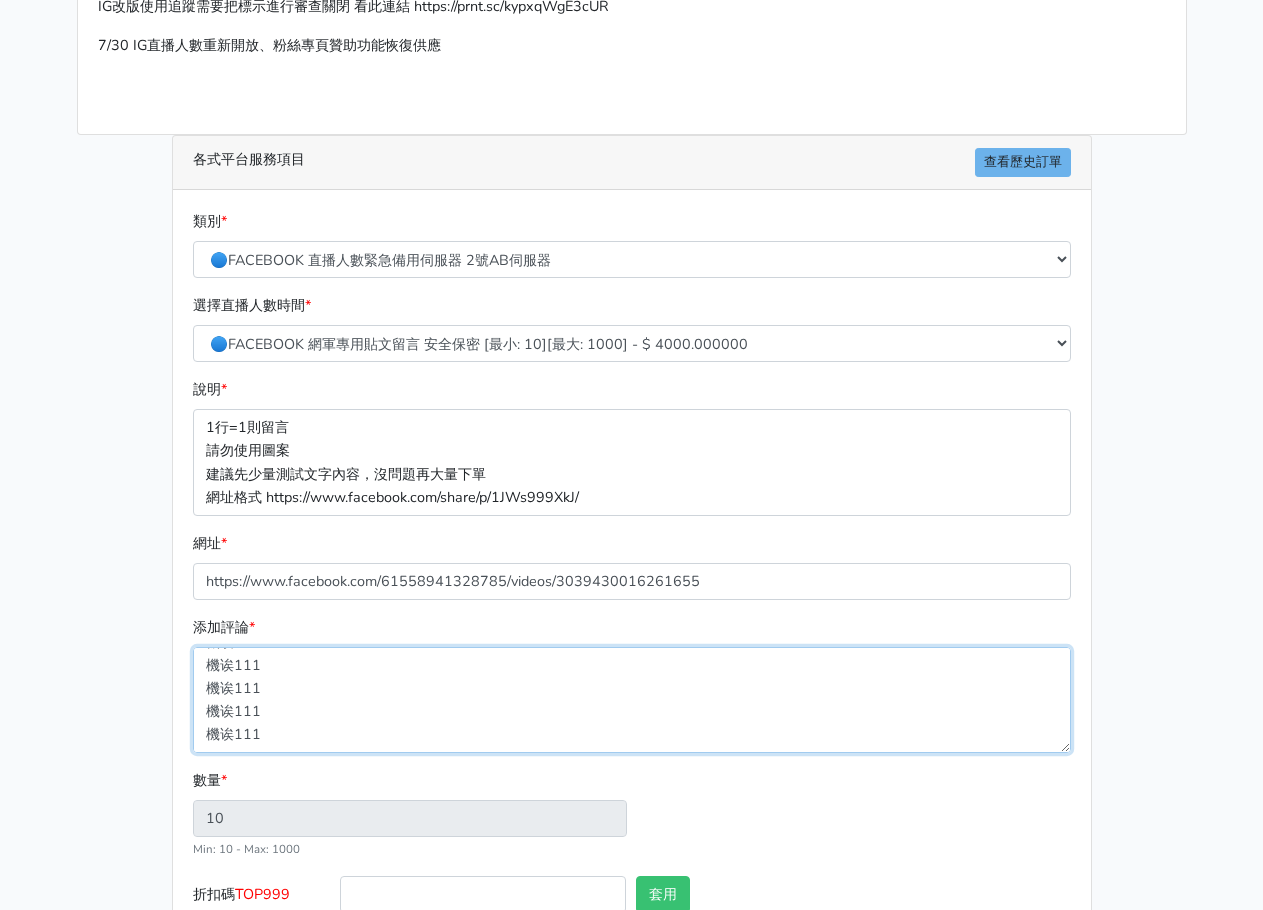 paste on "機诶111" 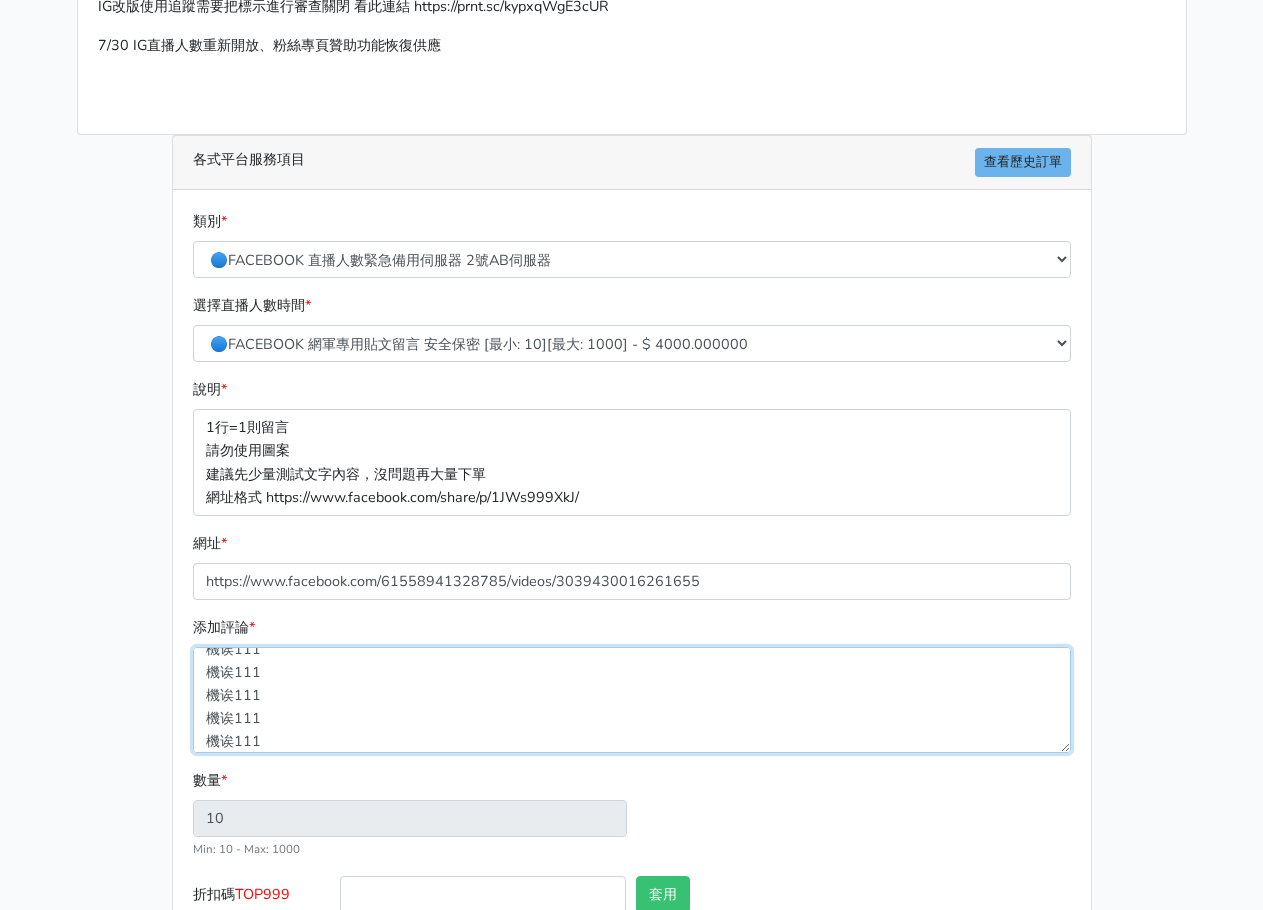 paste 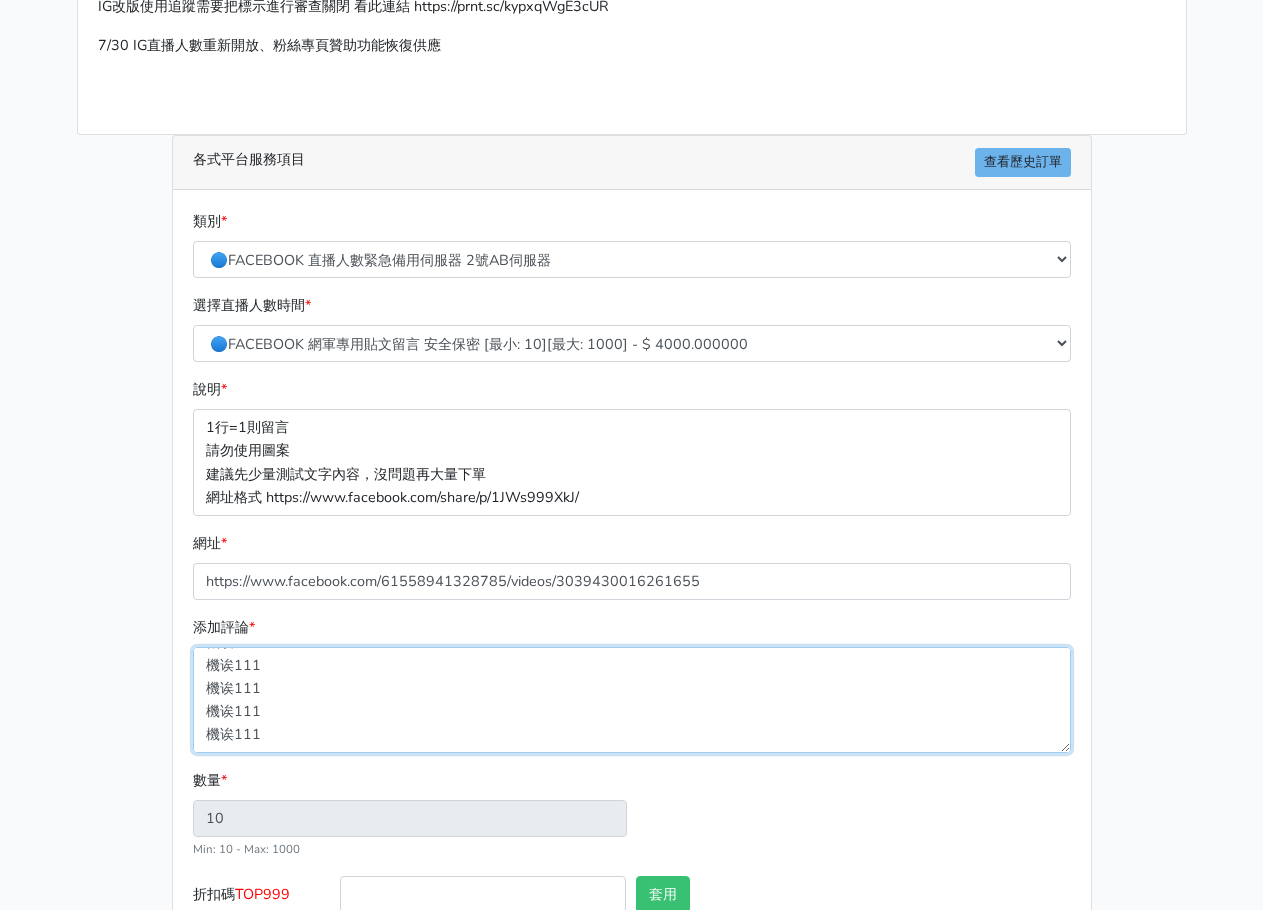 type on "11" 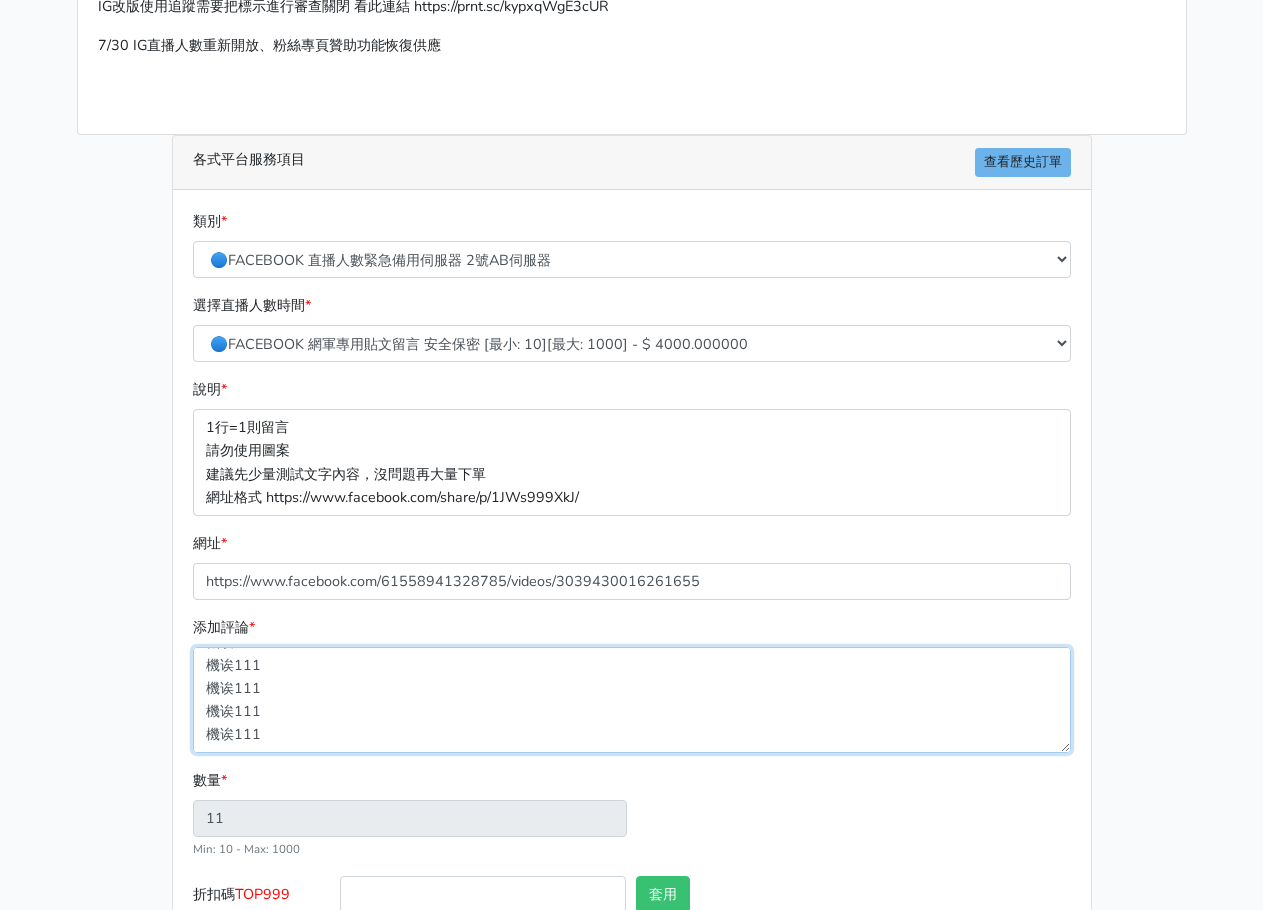 paste on "機诶111
機诶111
機诶111
機诶111
機诶111
機诶111
機诶111
機诶111
機诶111
機诶111" 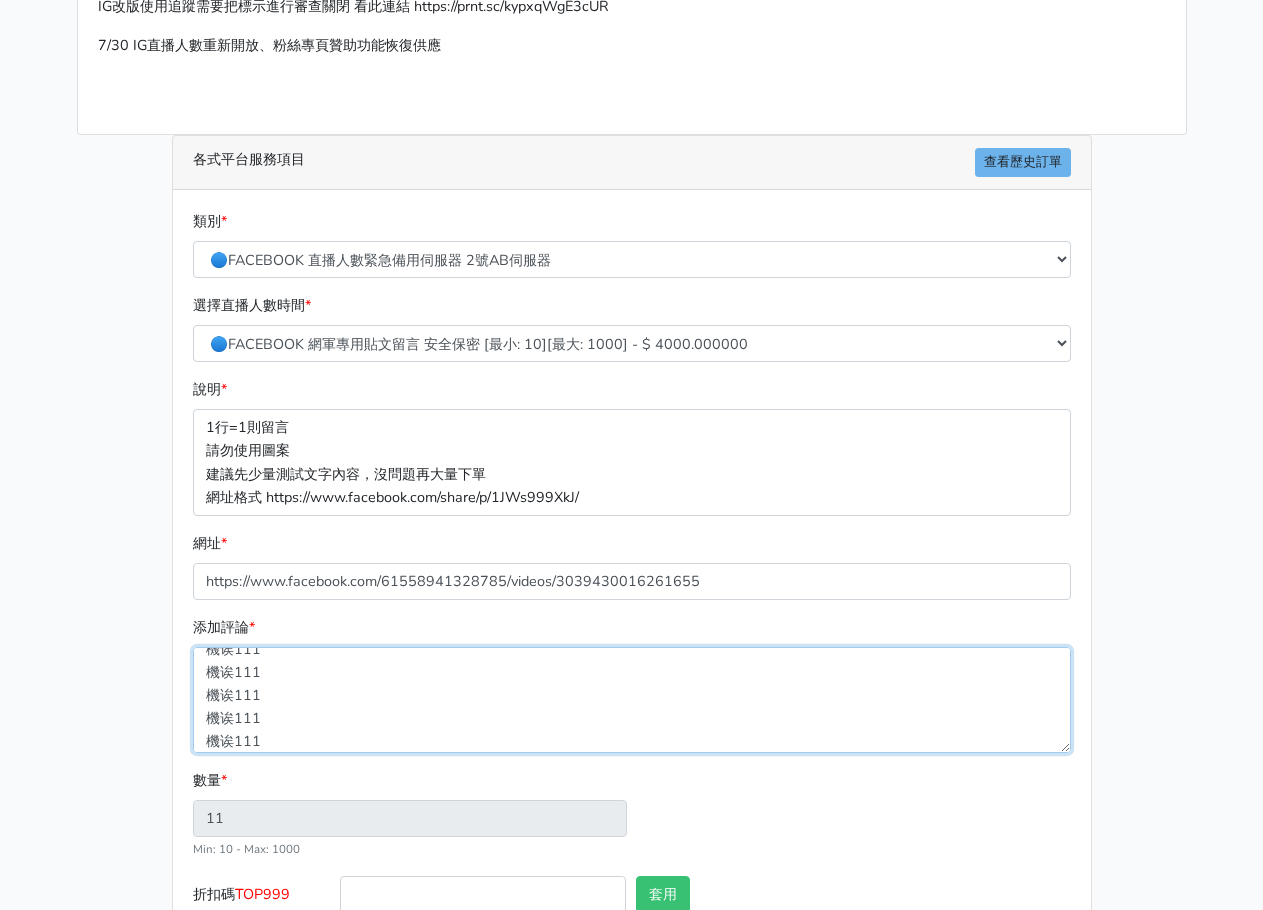 scroll, scrollTop: 361, scrollLeft: 0, axis: vertical 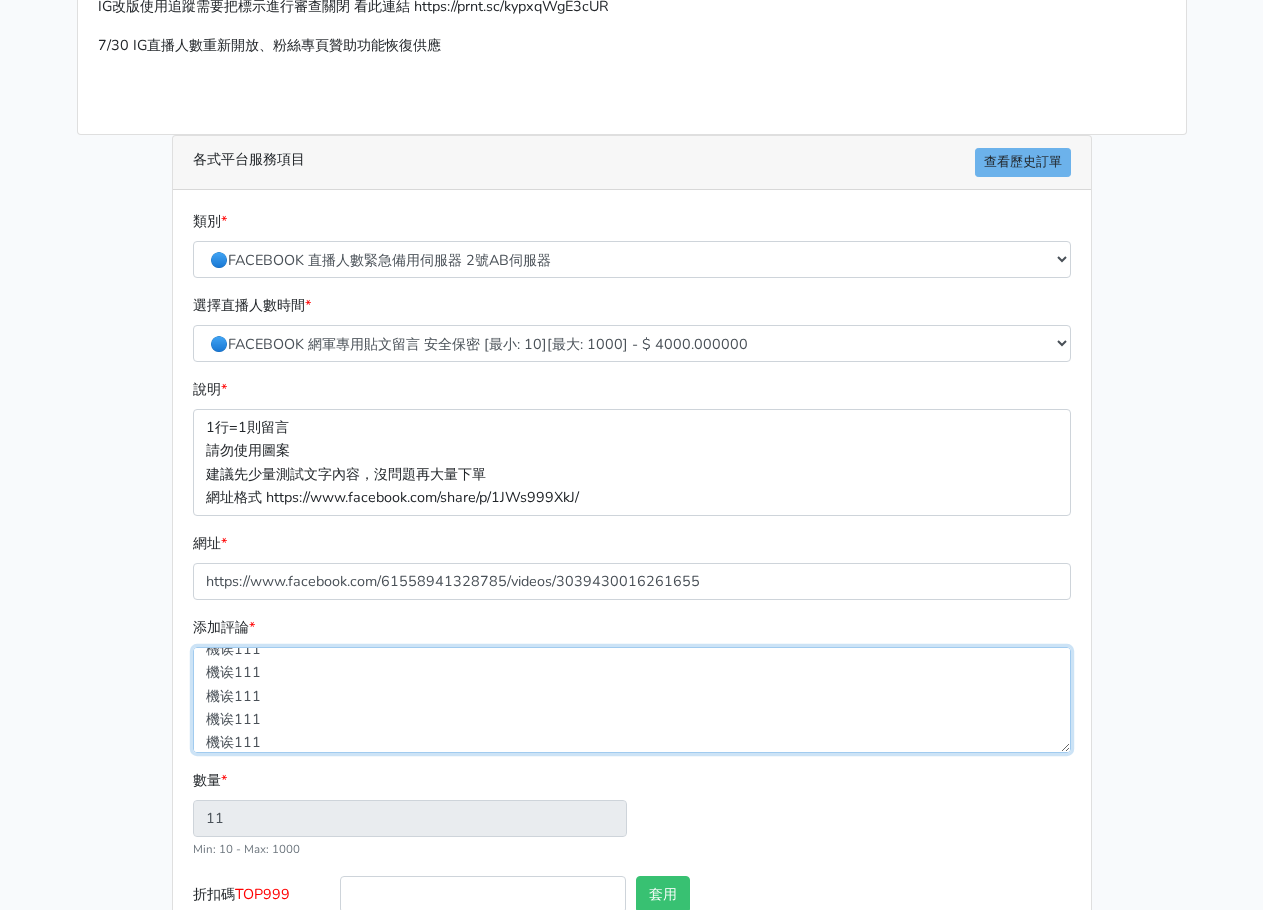 type on "20" 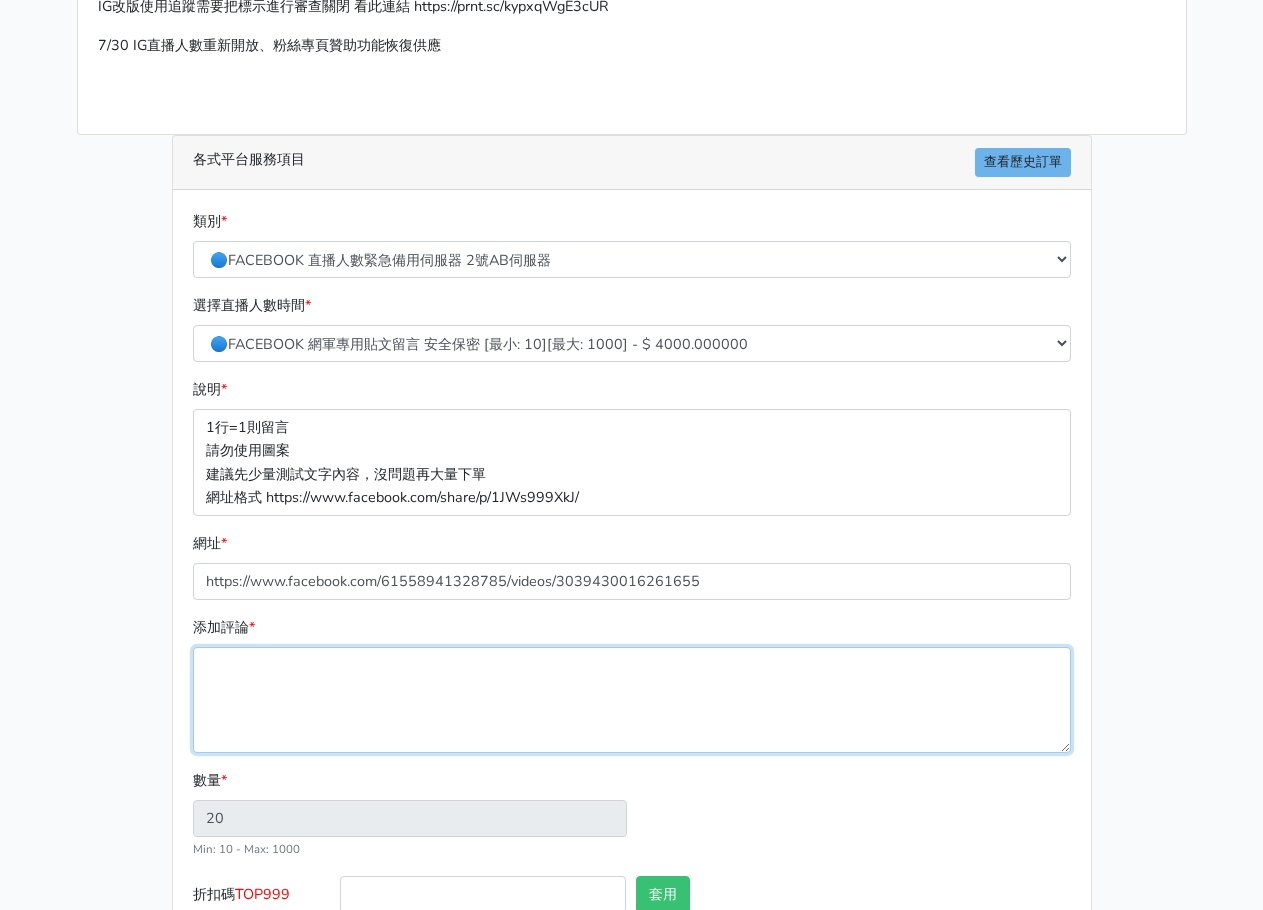 scroll, scrollTop: 0, scrollLeft: 0, axis: both 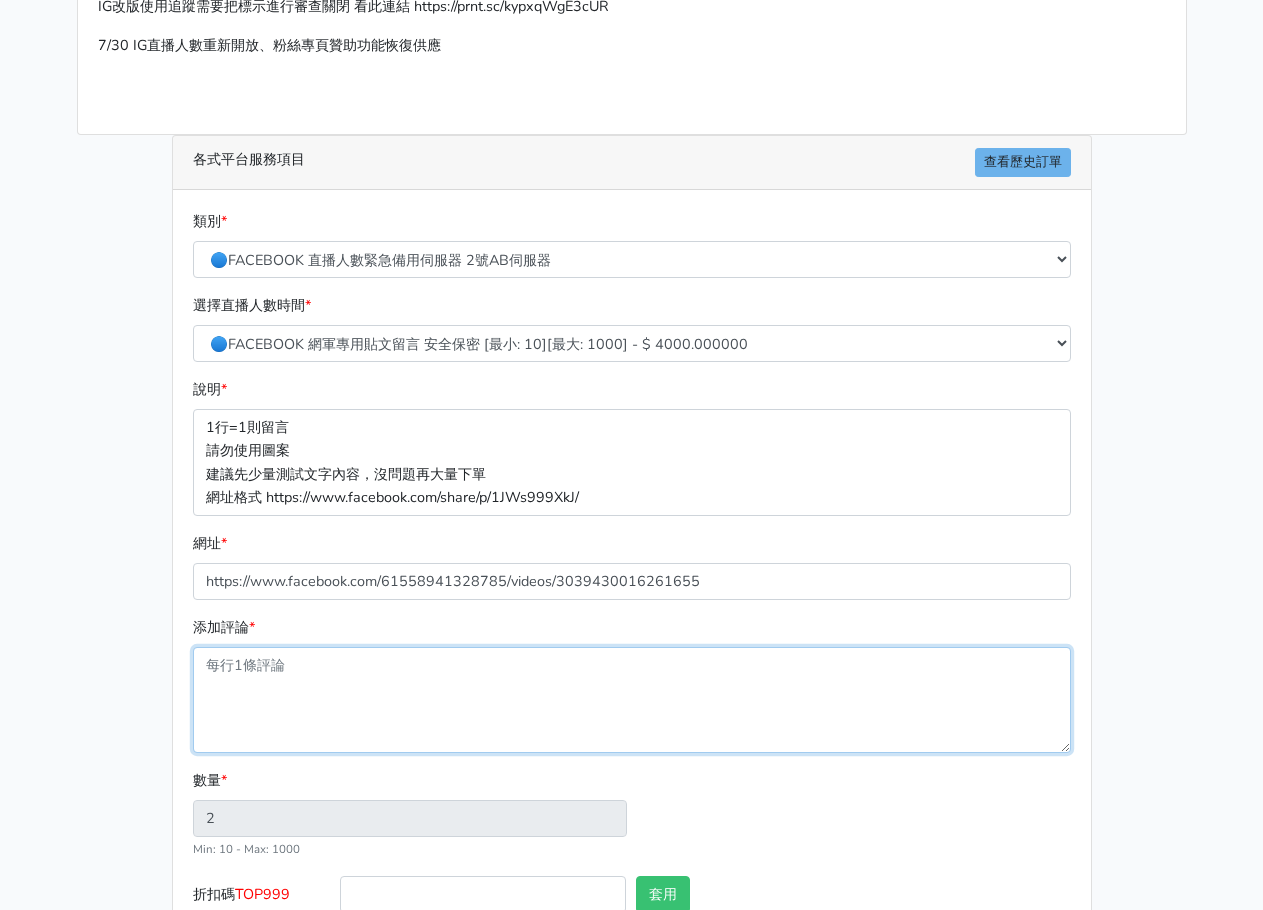 type on "1" 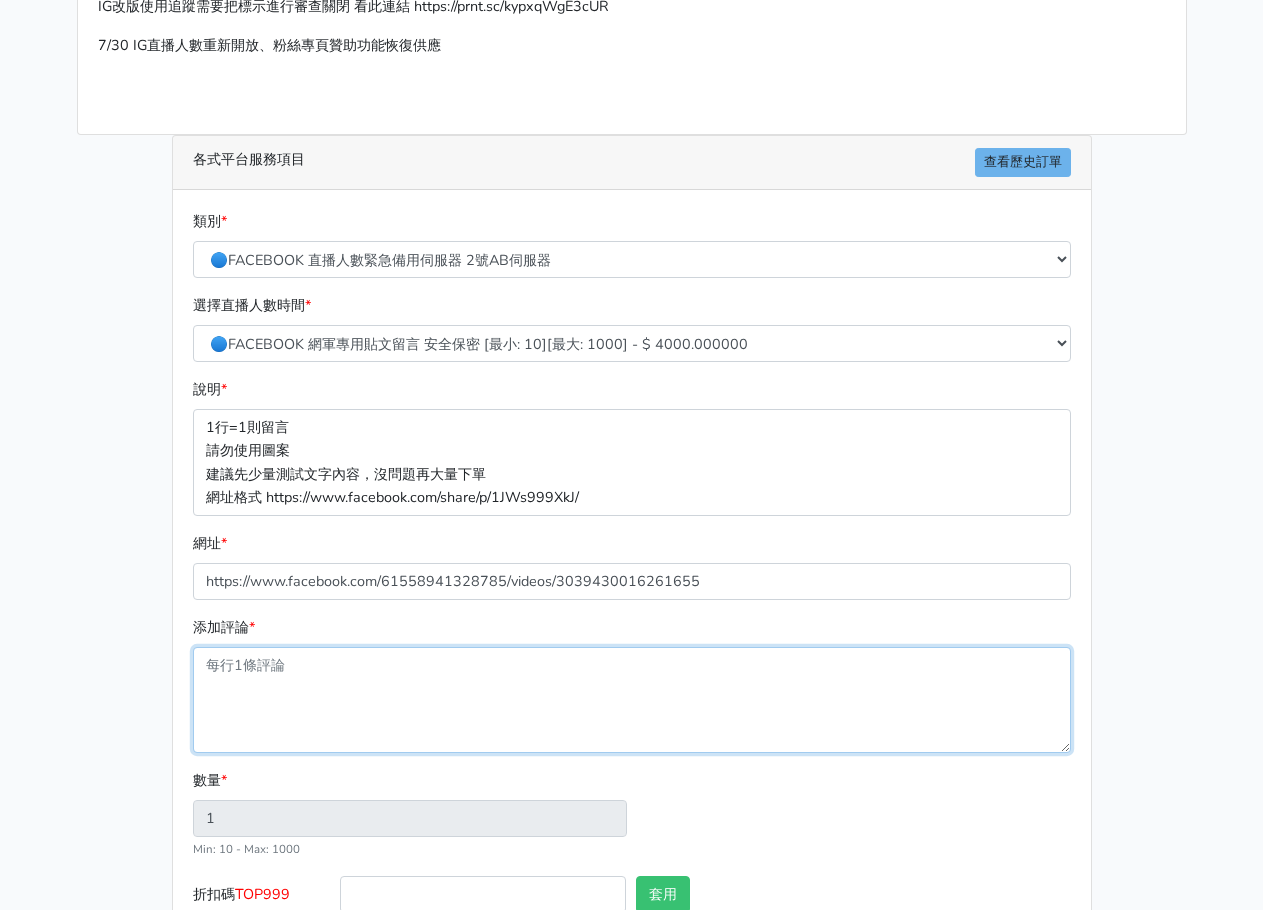paste on "機诶111
機诶111
機诶111
機诶111
機诶111
機诶111
機诶111
機诶111
機诶111
機诶111
機诶111
機诶111
機诶111
機诶111
機诶111
機诶111
機诶111
機诶111
機诶111
機诶111" 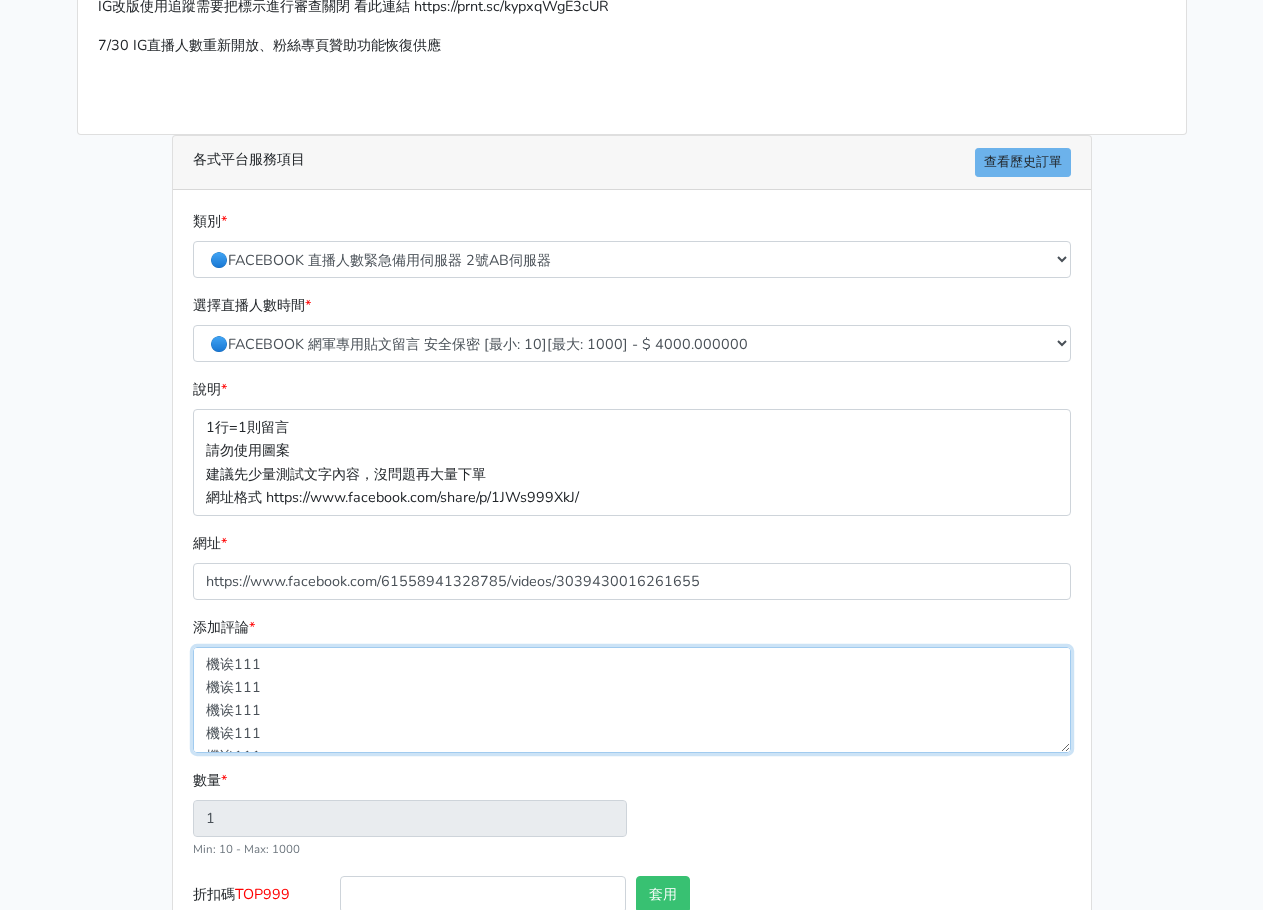 scroll, scrollTop: 0, scrollLeft: 0, axis: both 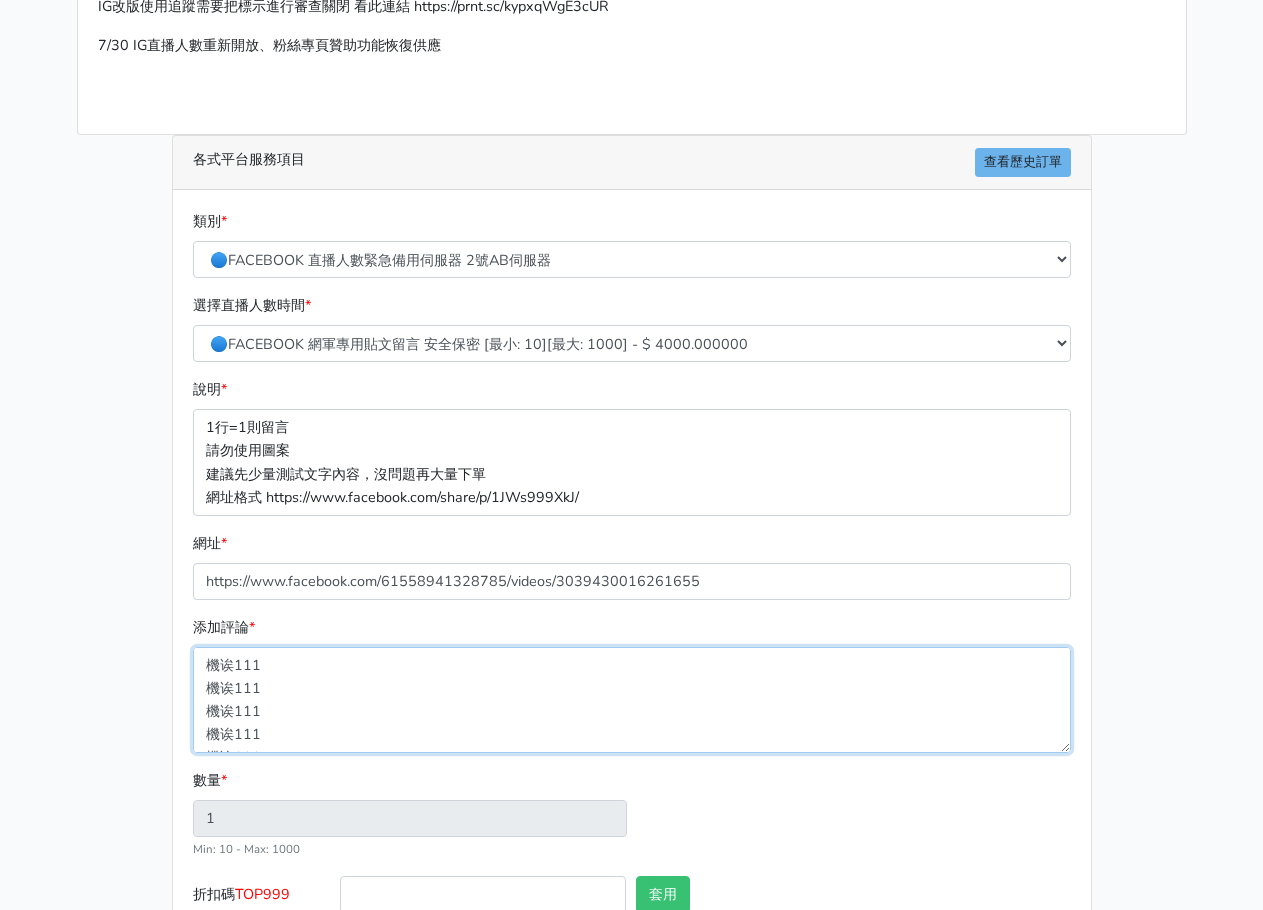 type on "機诶111
機诶111
機诶111
機诶111
機诶111
機诶111
機诶111
機诶111
機诶111
機诶111
機诶111
機诶111
機诶111
機诶111
機诶111
機诶111
機诶111
機诶111
機诶111
機诶111" 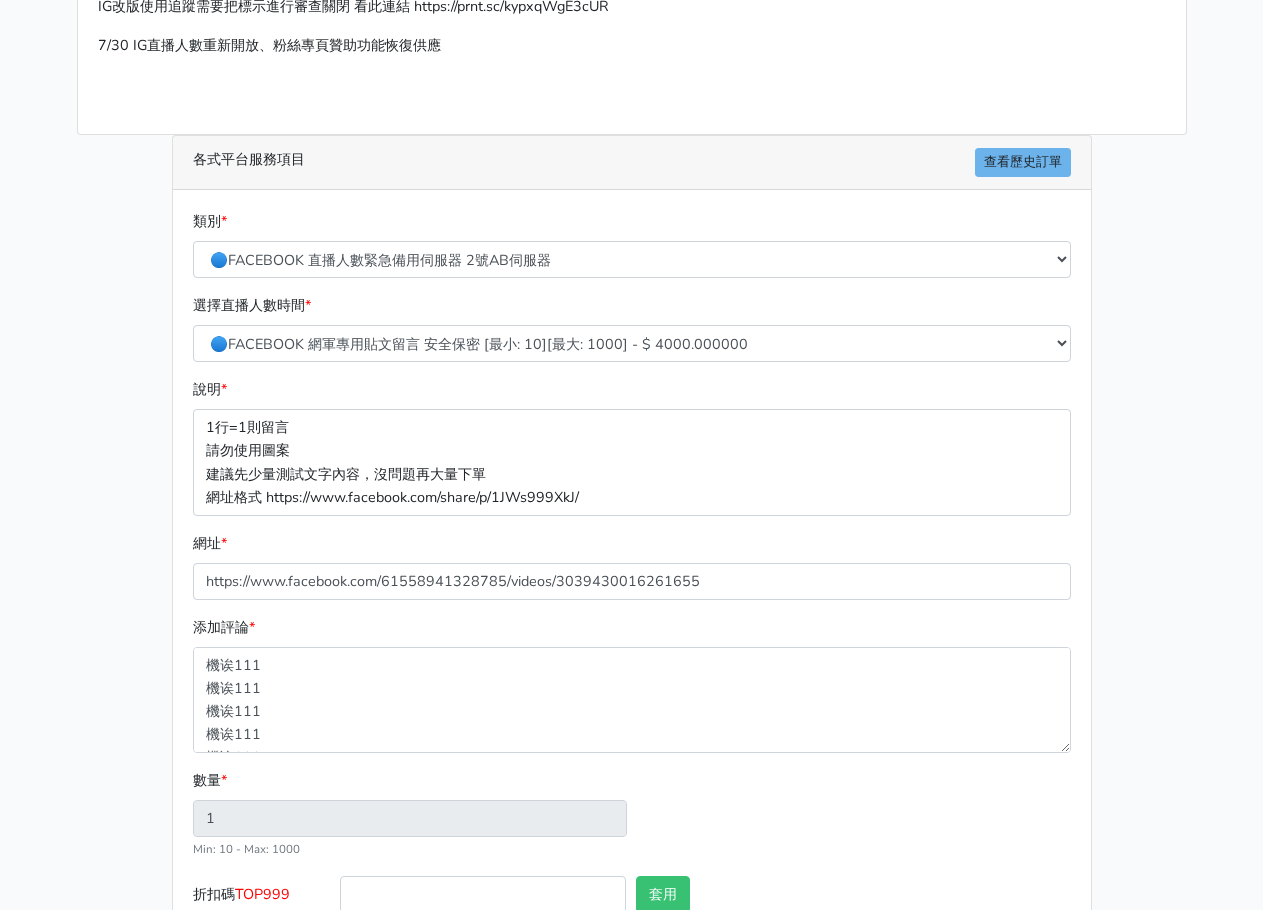 type on "20" 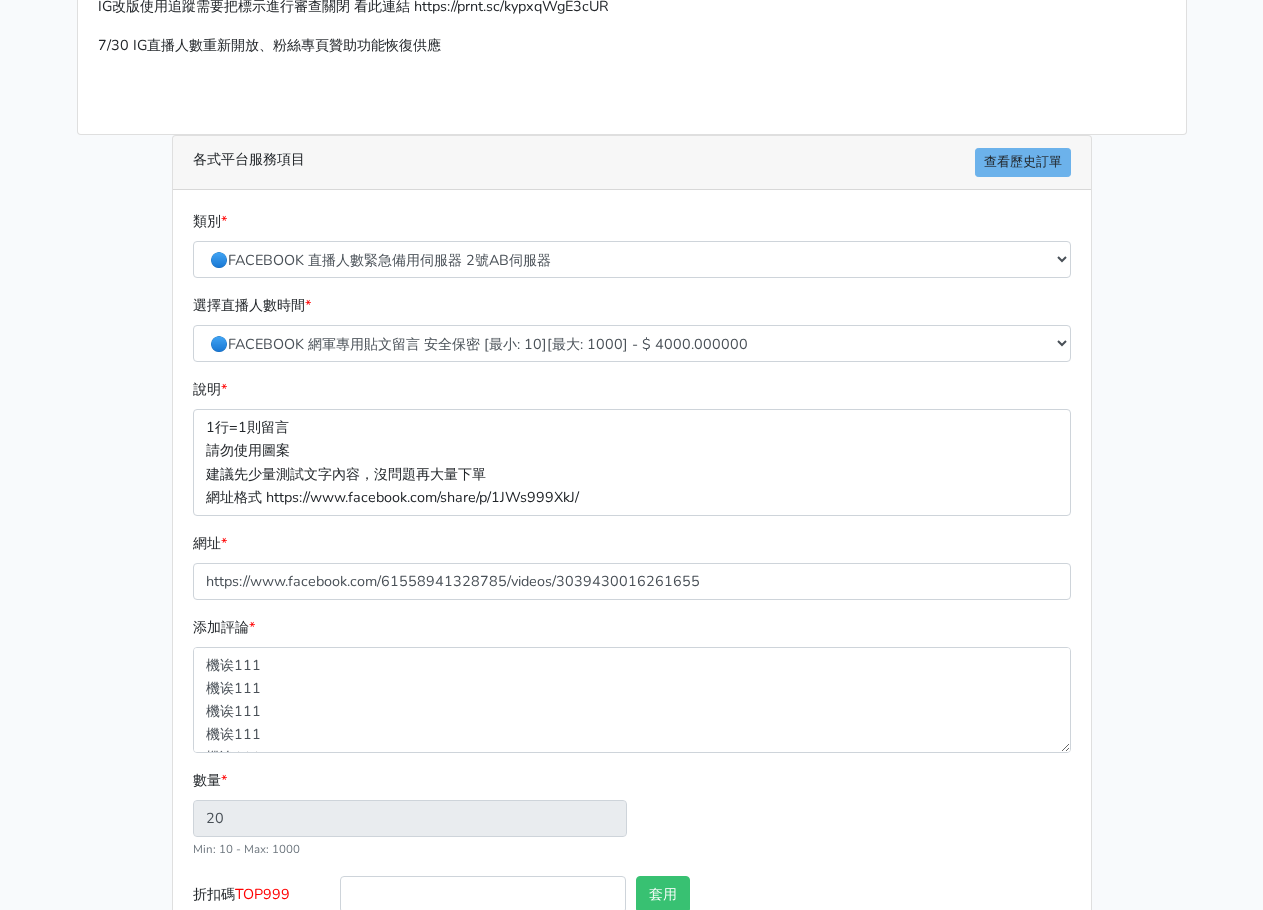 click on "數量 *
20
Min: 10 - Max: 1000" at bounding box center [410, 814] 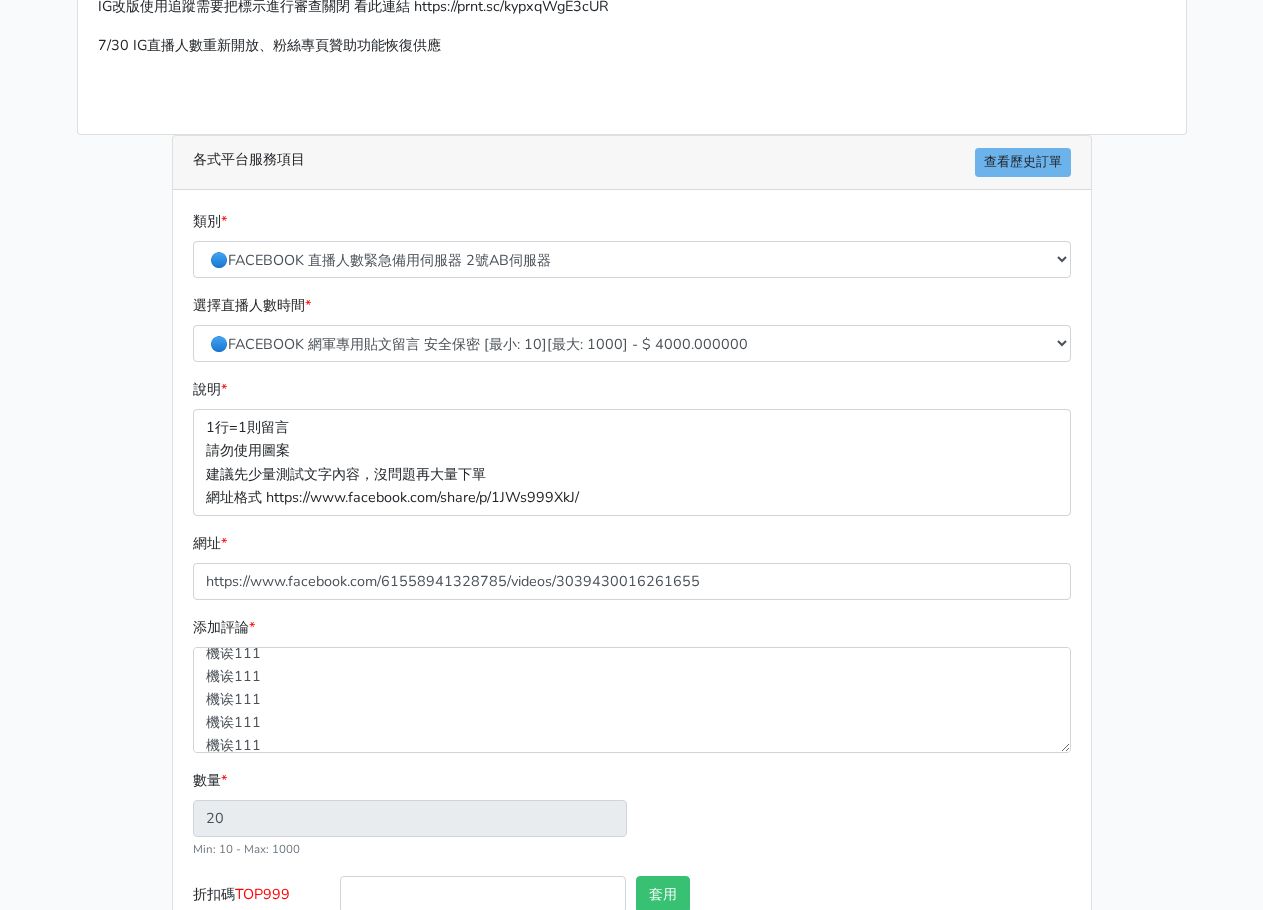 scroll, scrollTop: 369, scrollLeft: 0, axis: vertical 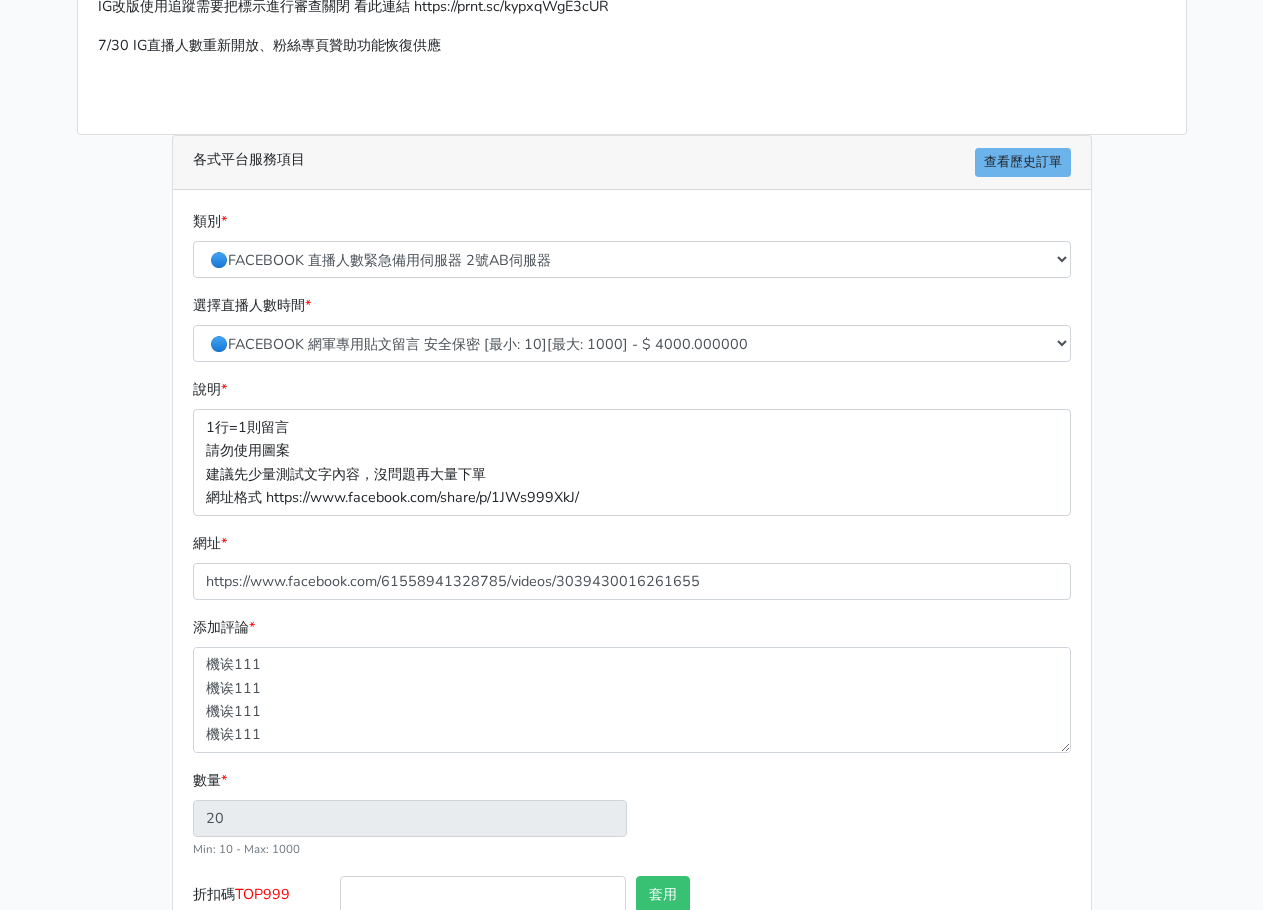 click on "數量 *
20
Min: 10 - Max: 1000" at bounding box center [632, 822] 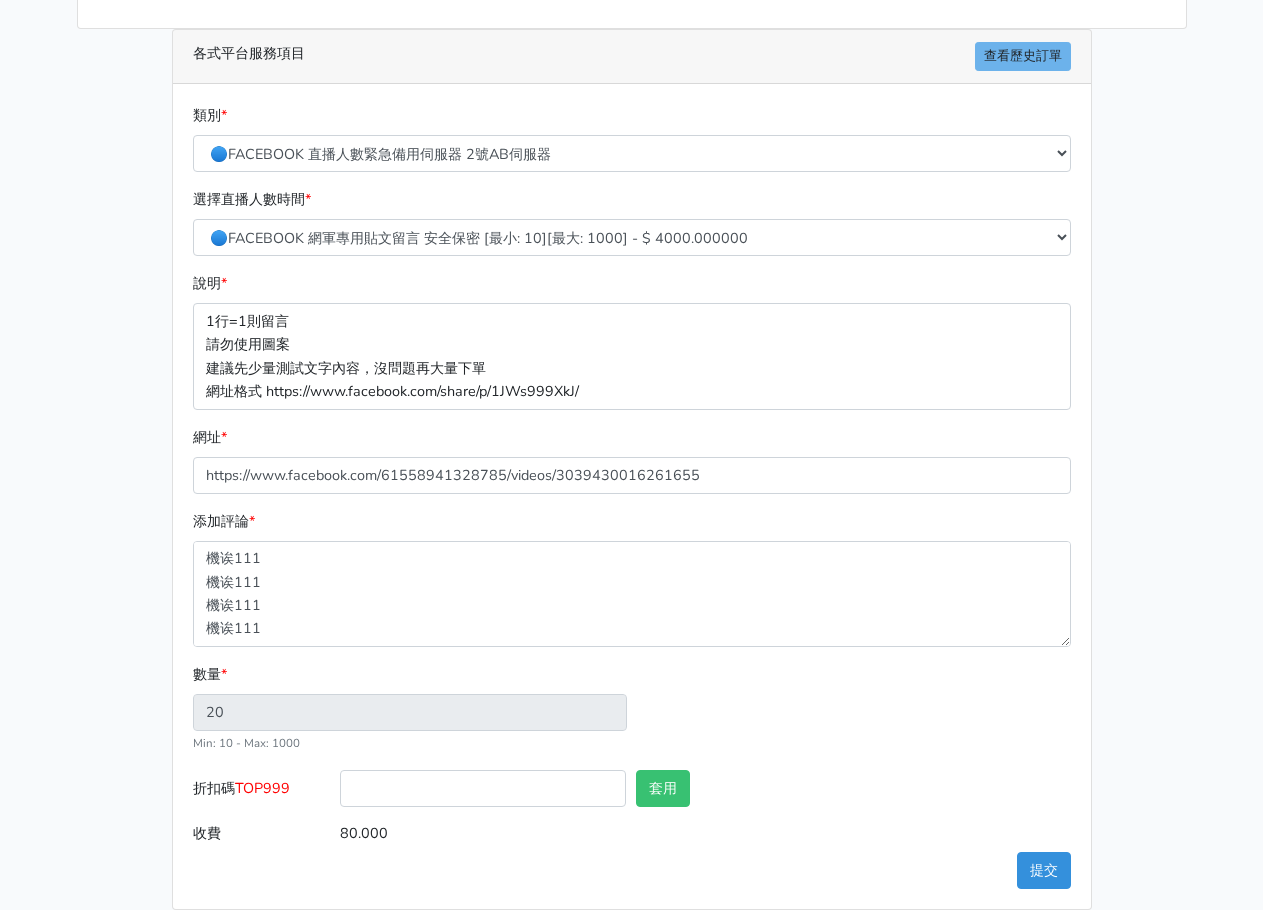 scroll, scrollTop: 352, scrollLeft: 0, axis: vertical 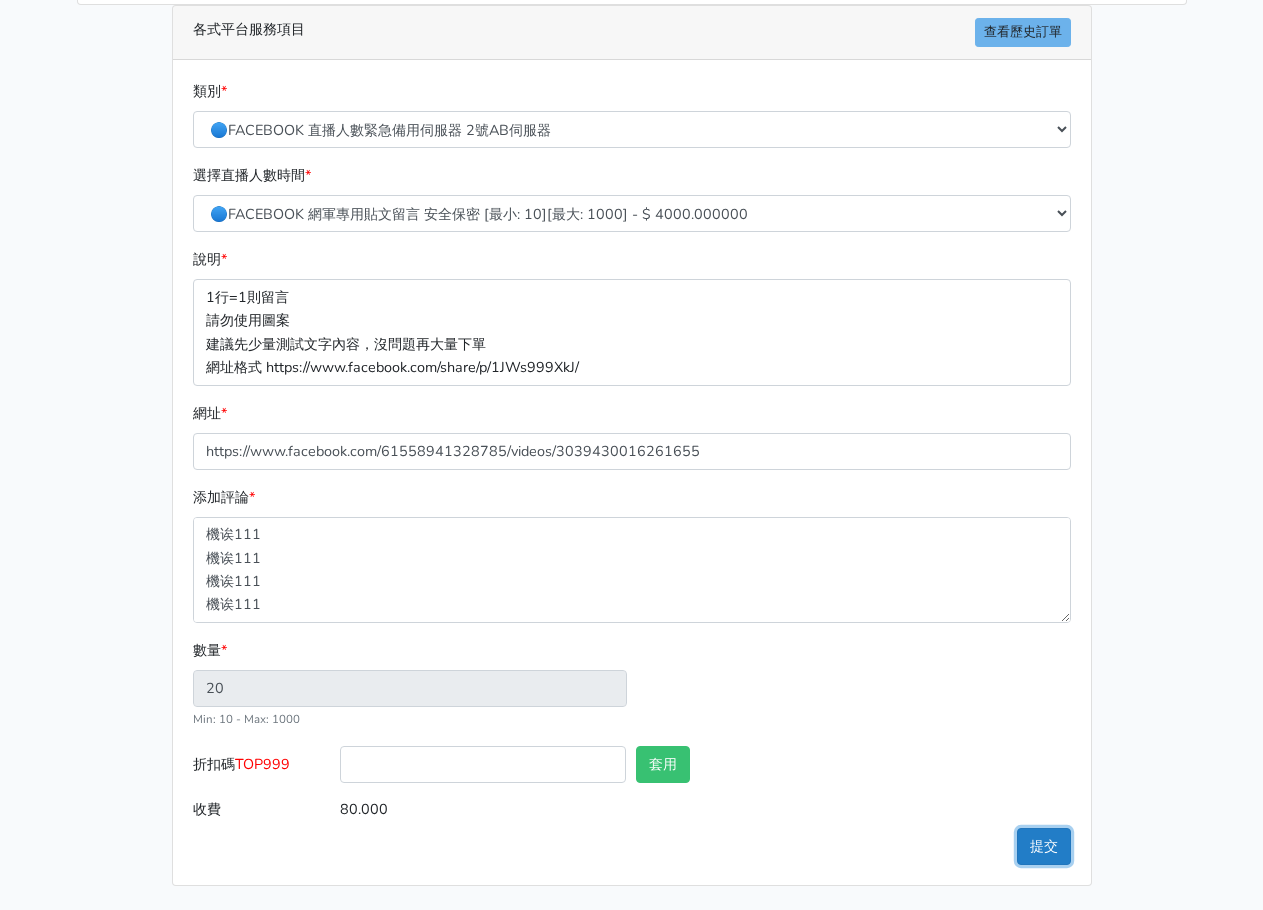 click on "提交" at bounding box center [1044, 846] 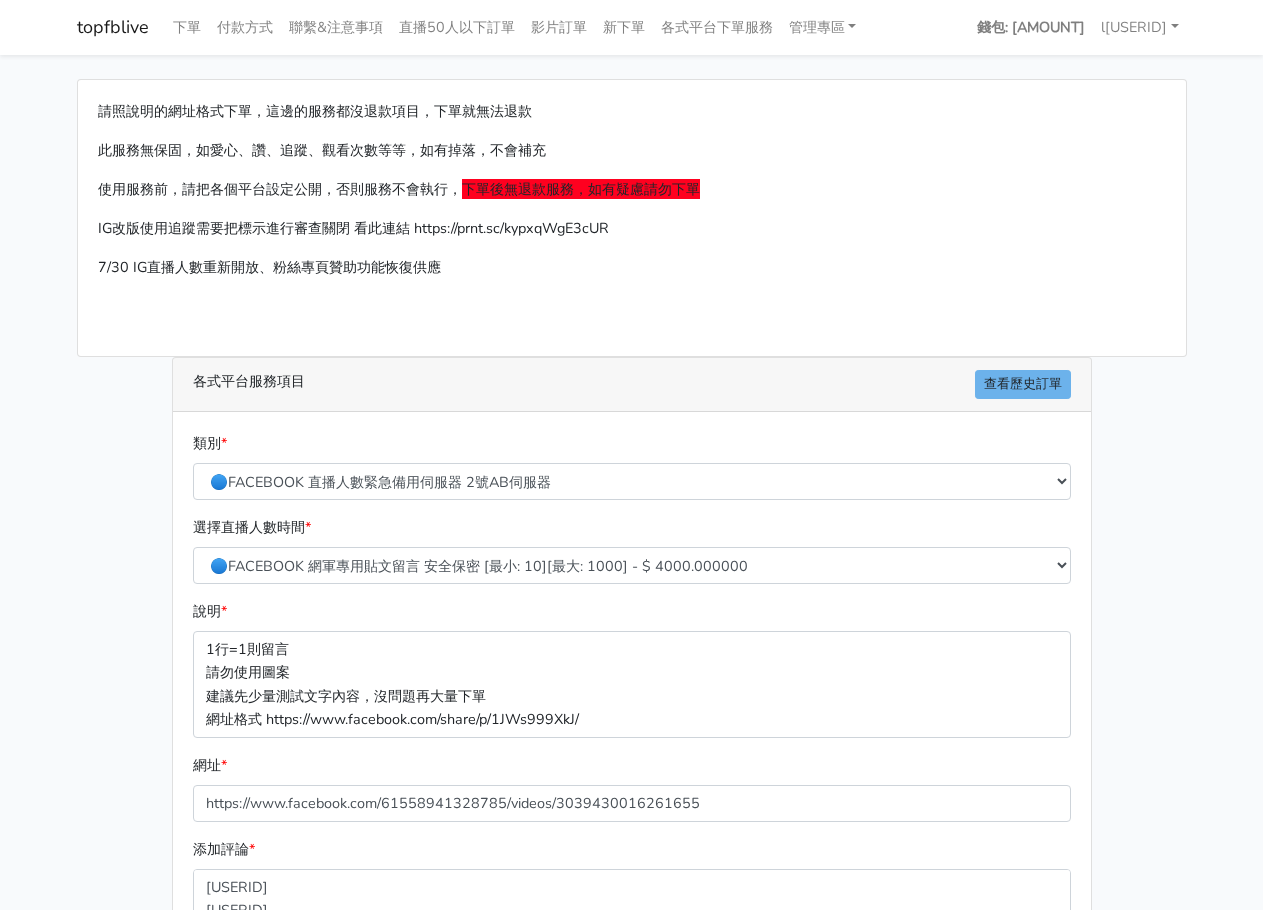 select on "🔵FACEBOOK 網軍專用貼文留言 安全保密" 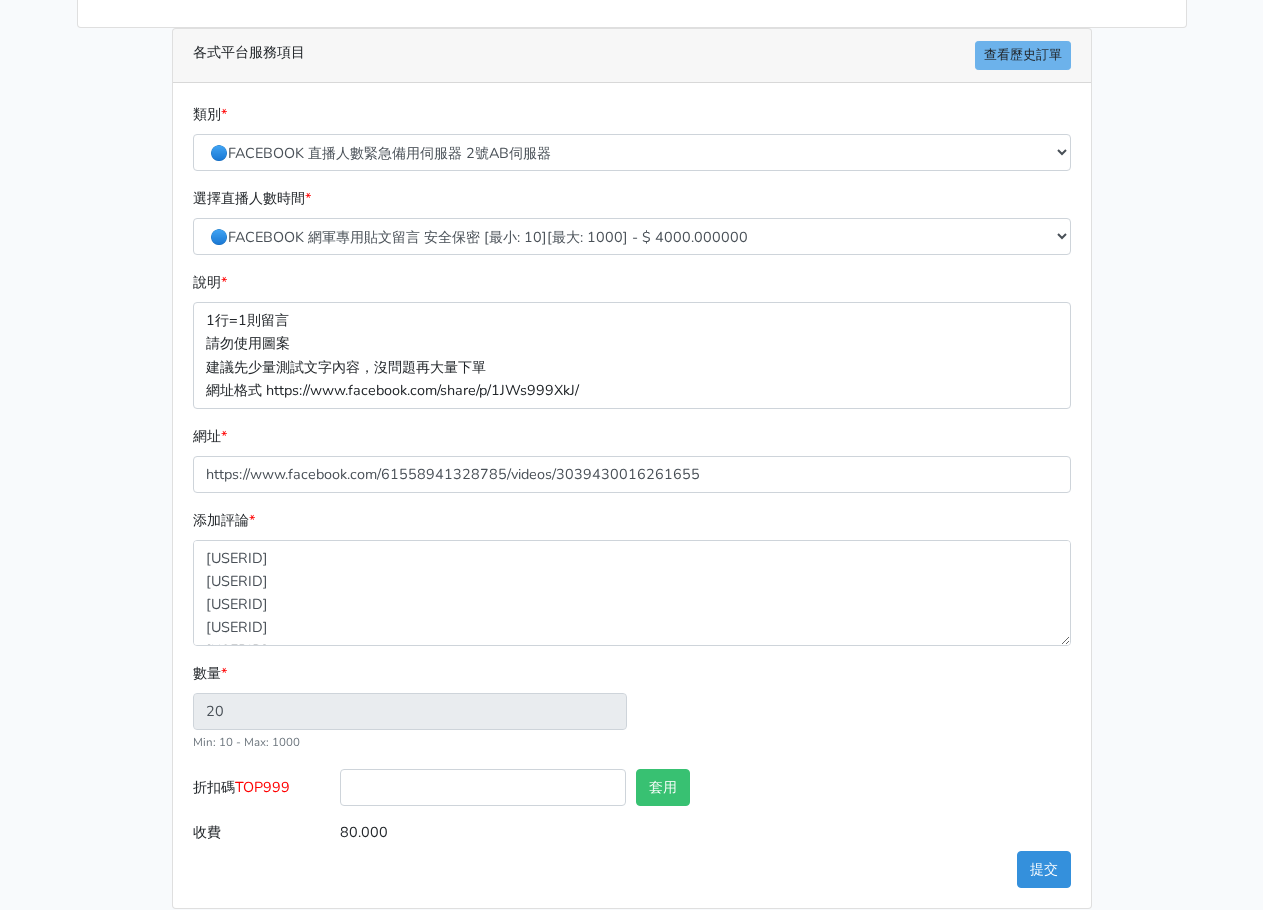 scroll, scrollTop: 352, scrollLeft: 0, axis: vertical 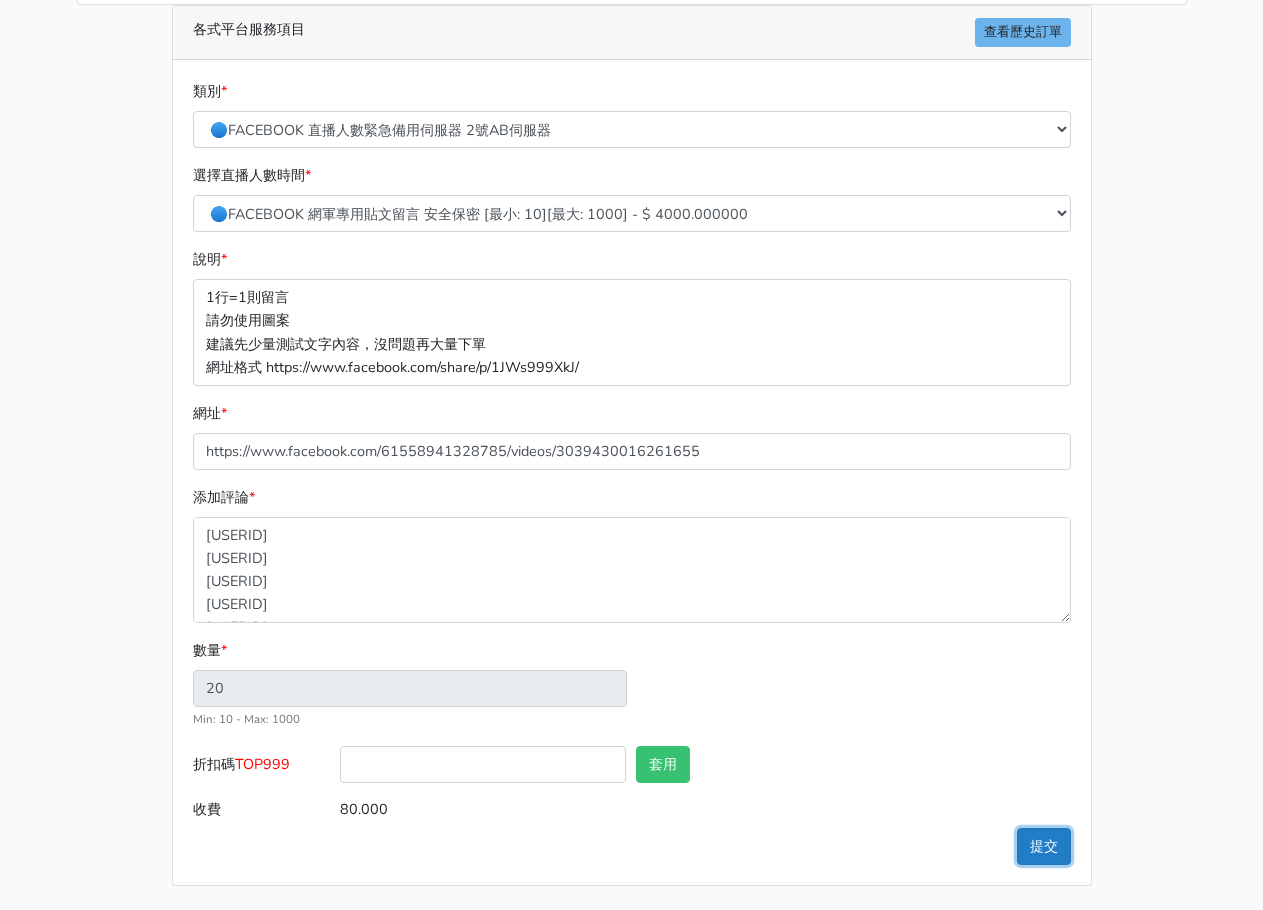 click on "提交" at bounding box center [1044, 846] 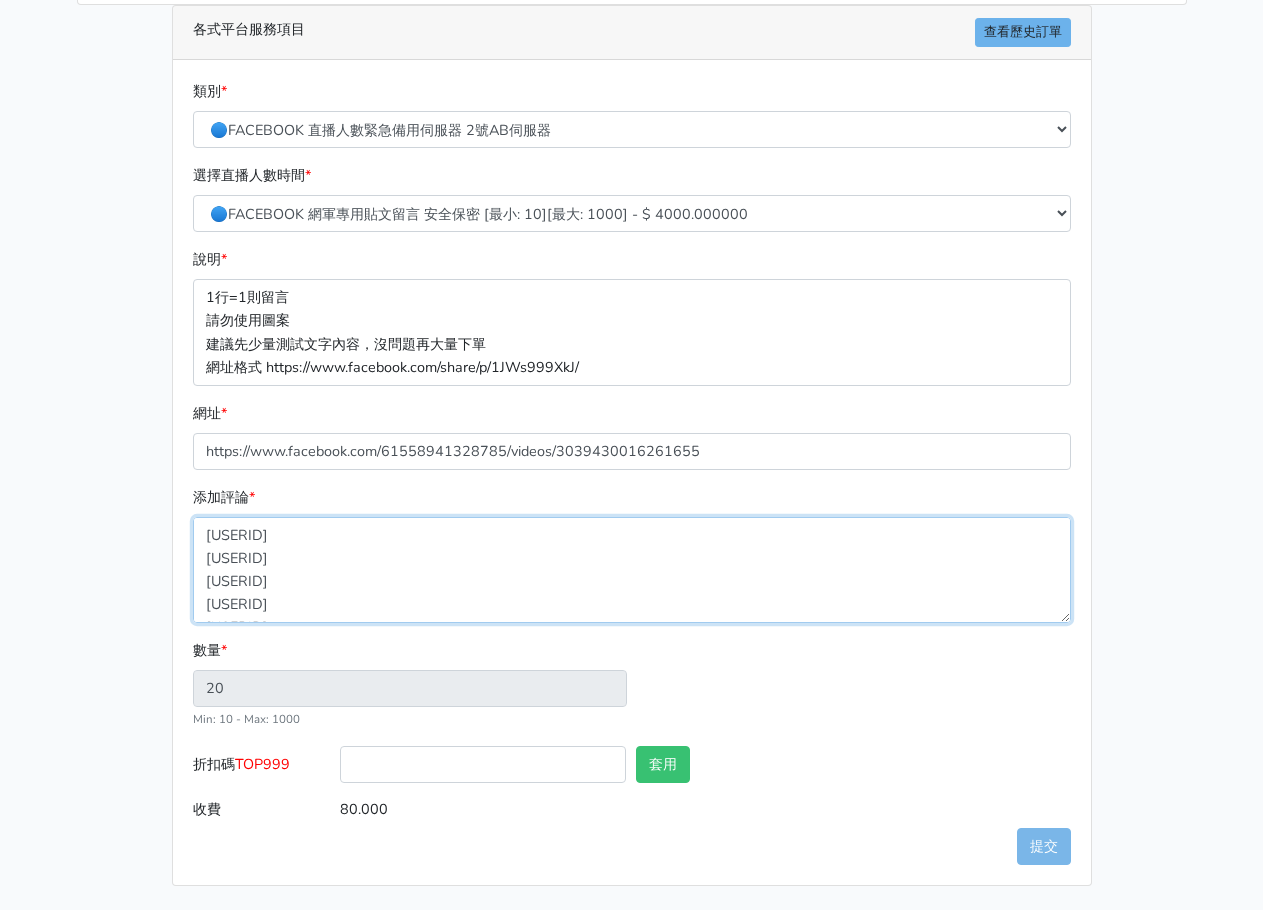 click on "機诶111
機诶111
機诶111
機诶111
機诶111
機诶111
機诶111
機诶111
機诶111
機诶111
機诶111
機诶111
機诶111
機诶111
機诶111
機诶111
機诶111
機诶111
機诶111
機诶111" at bounding box center (632, 570) 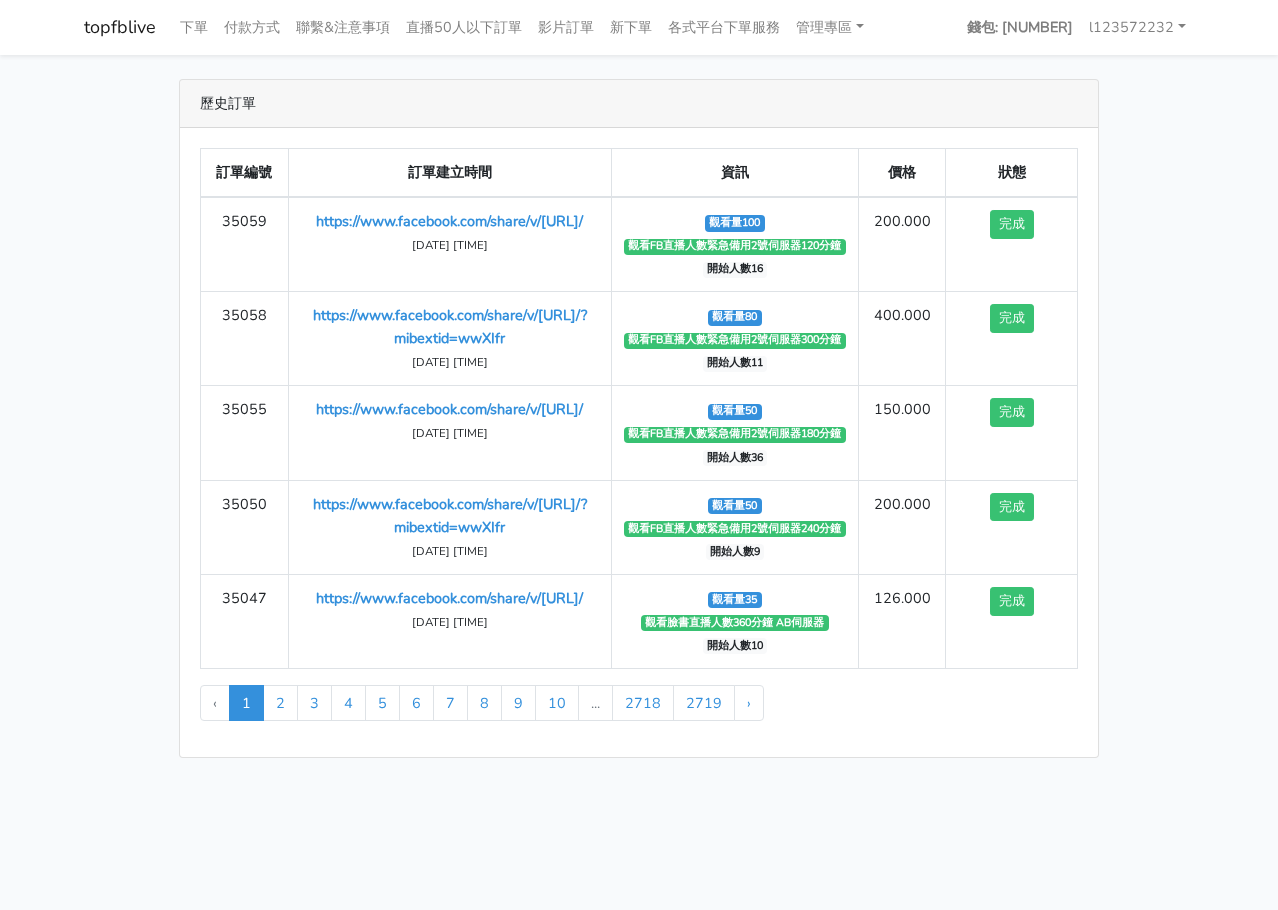 scroll, scrollTop: 0, scrollLeft: 0, axis: both 